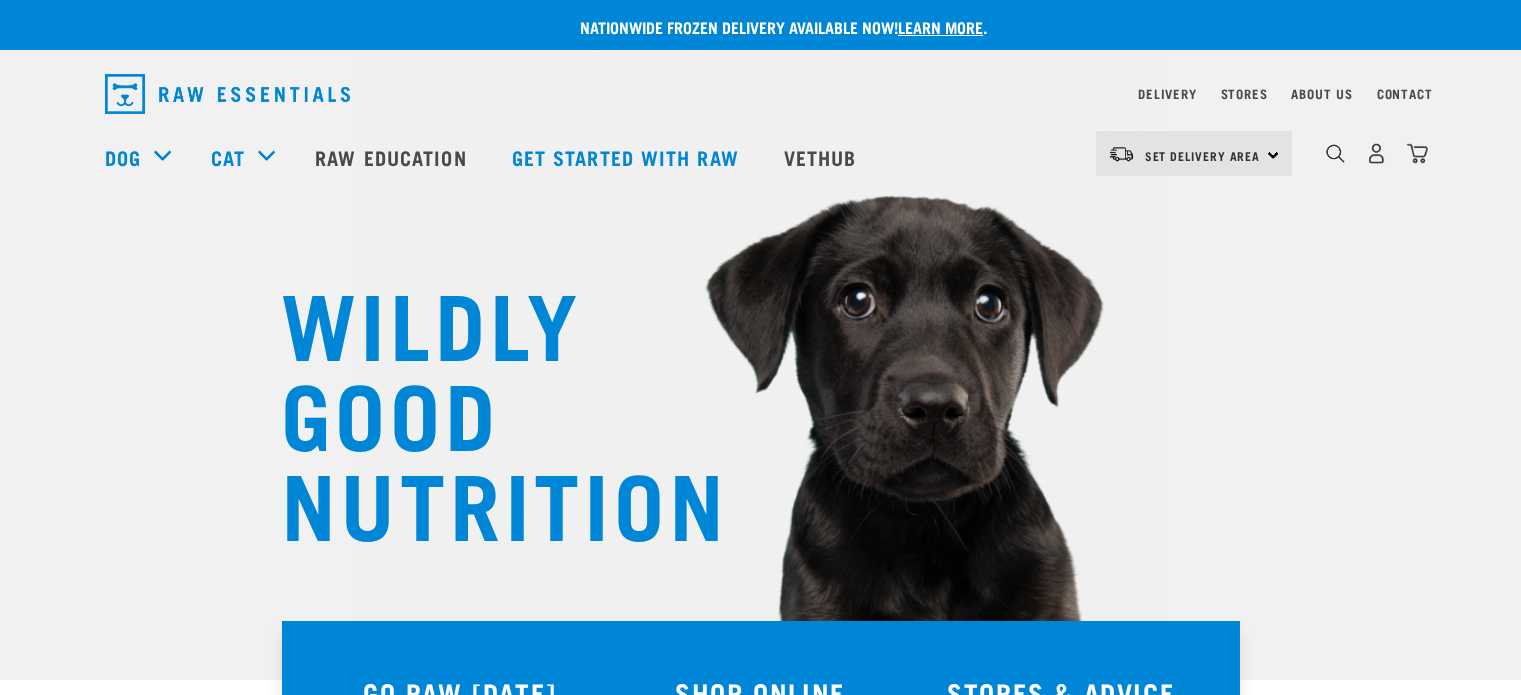 scroll, scrollTop: 0, scrollLeft: 0, axis: both 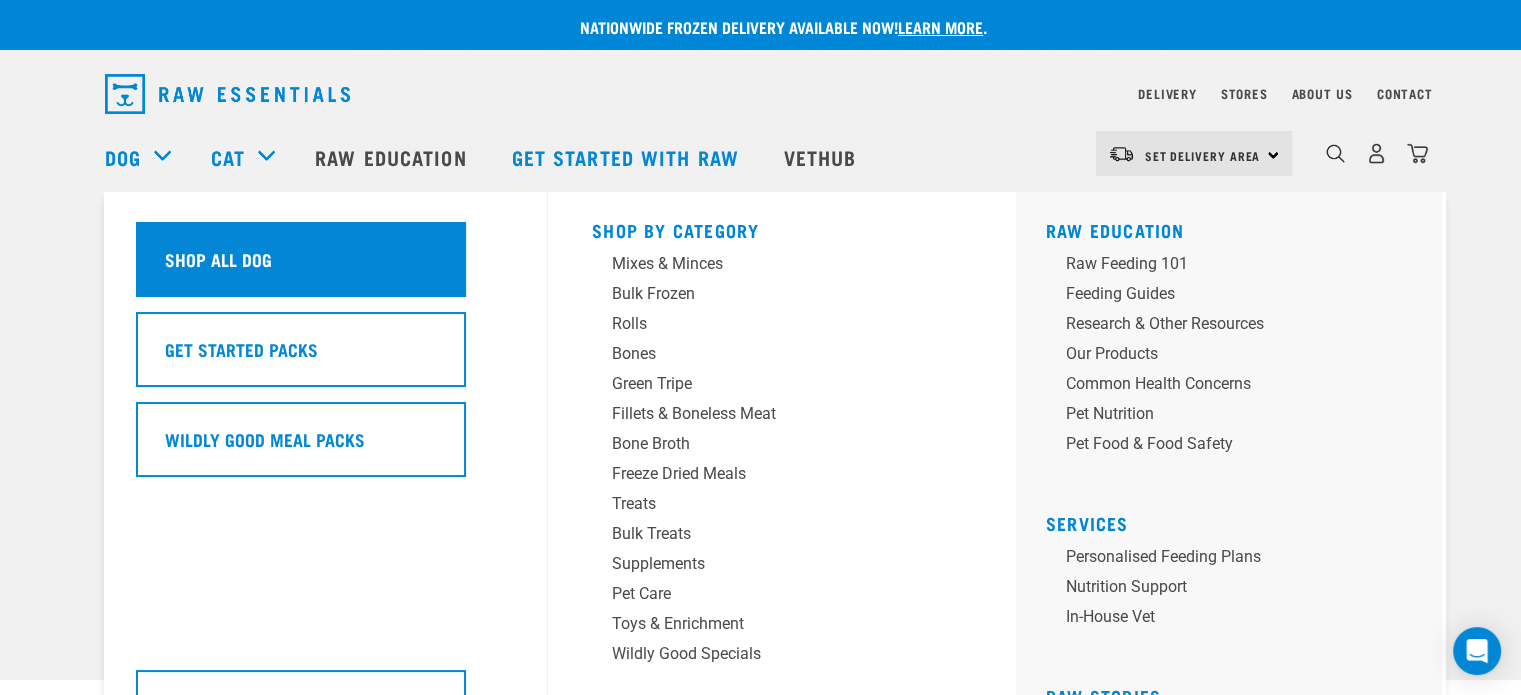 click on "Shop all dog" at bounding box center (301, 259) 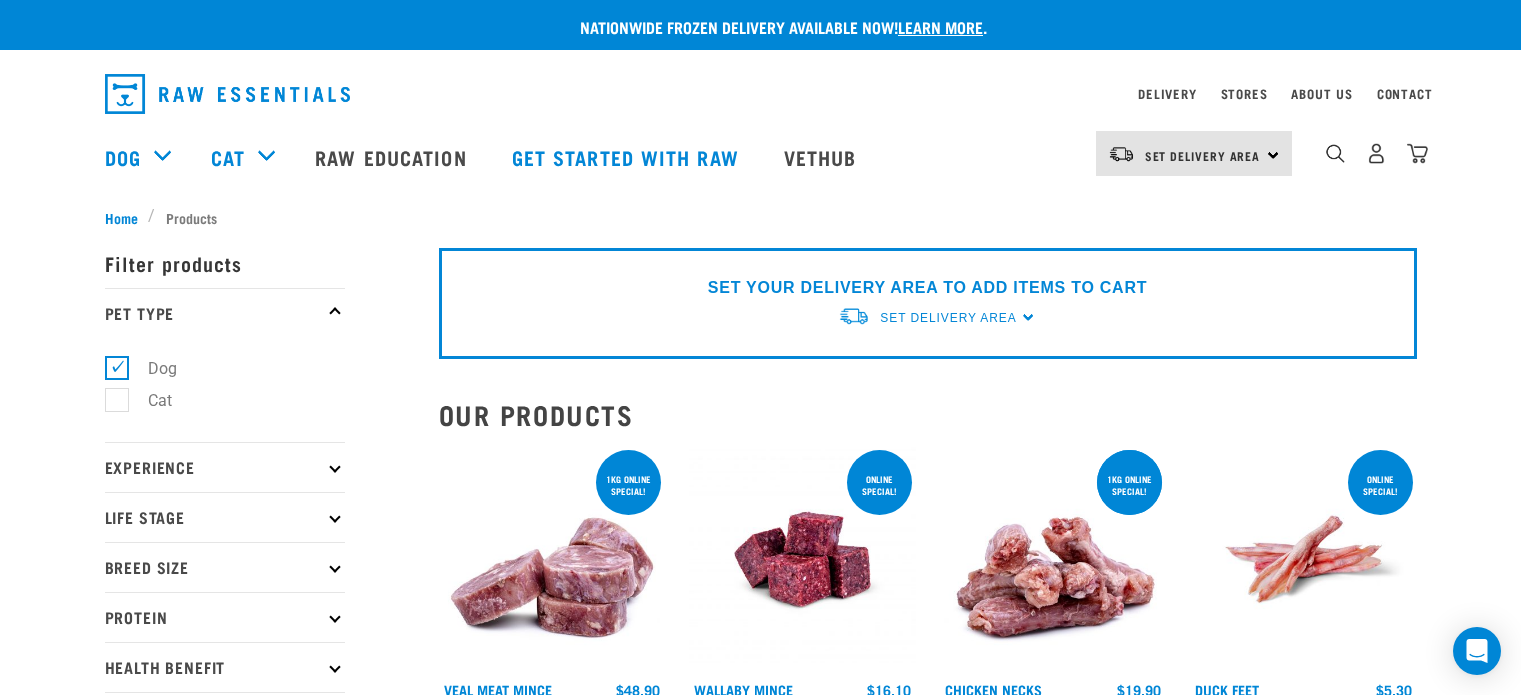 scroll, scrollTop: 0, scrollLeft: 0, axis: both 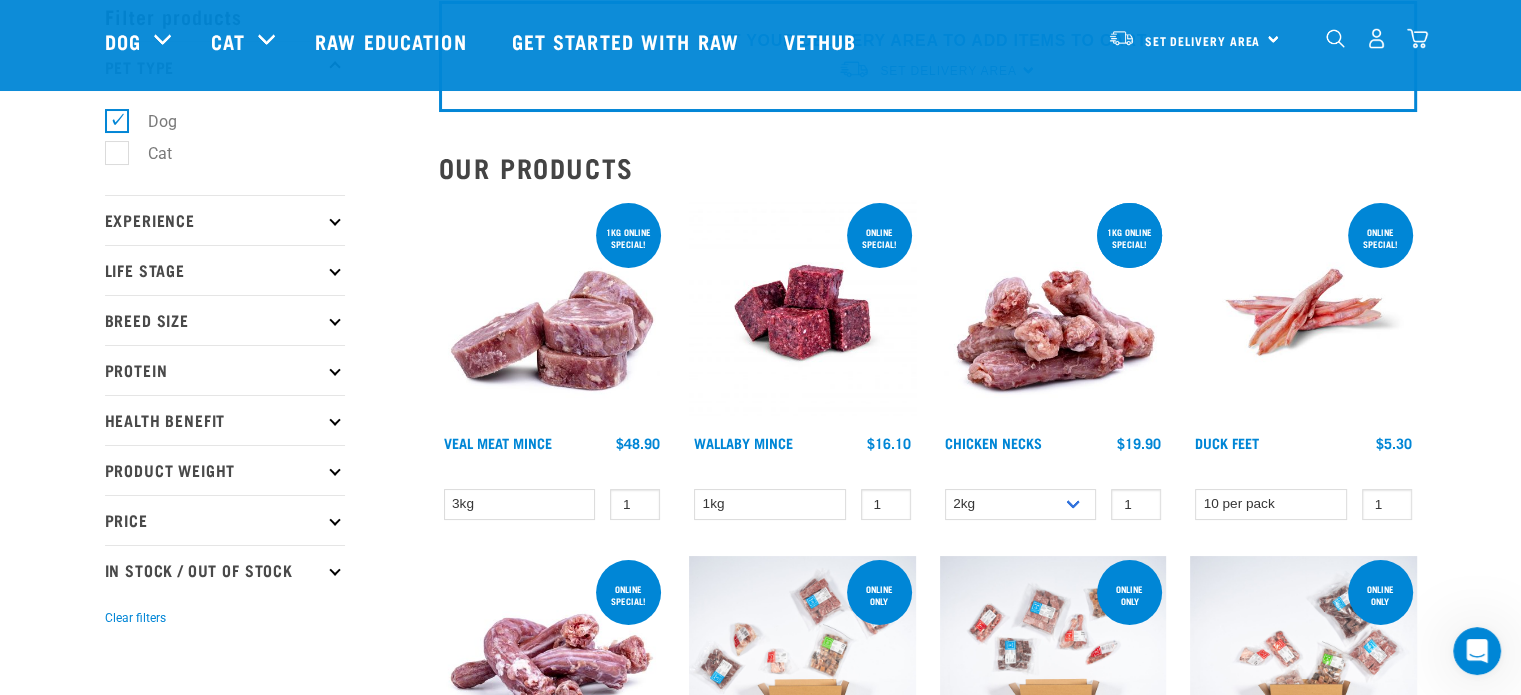 click on "Protein" at bounding box center (225, 370) 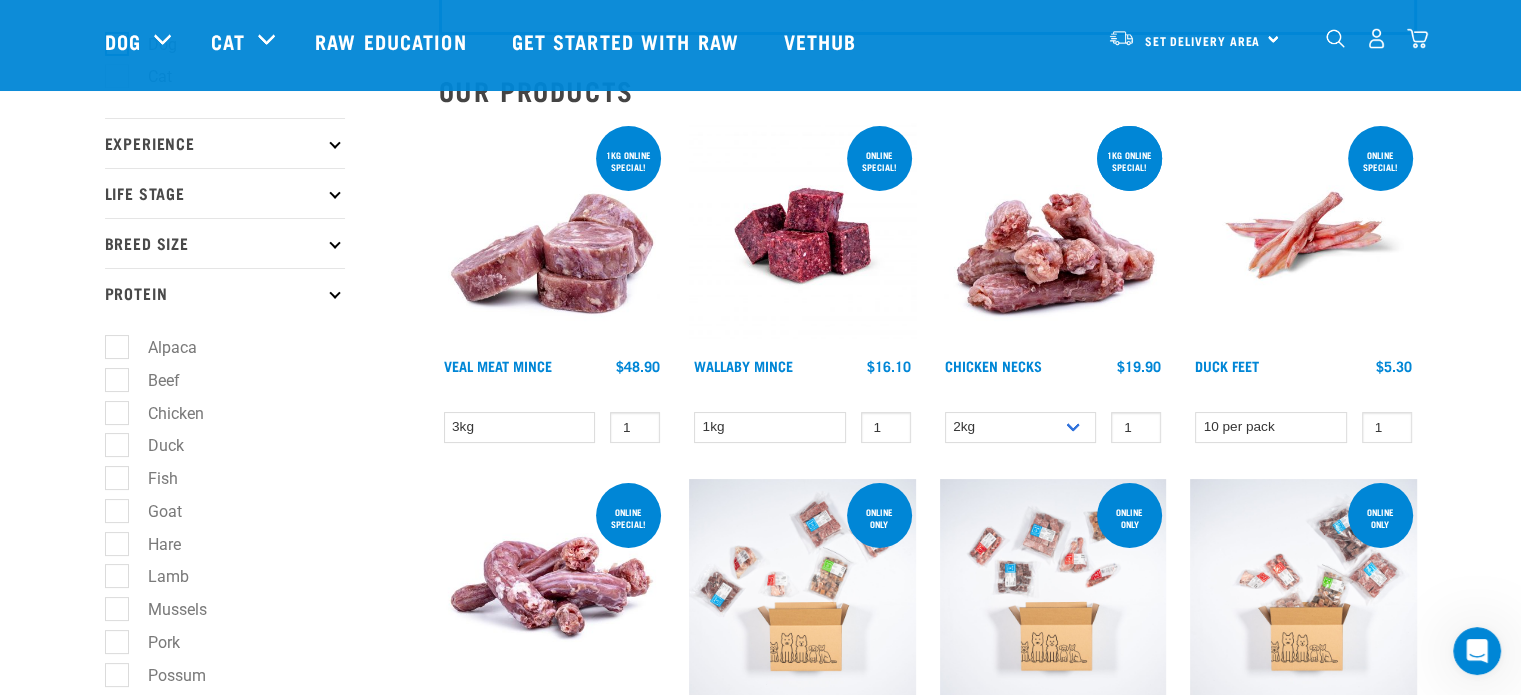 scroll, scrollTop: 300, scrollLeft: 0, axis: vertical 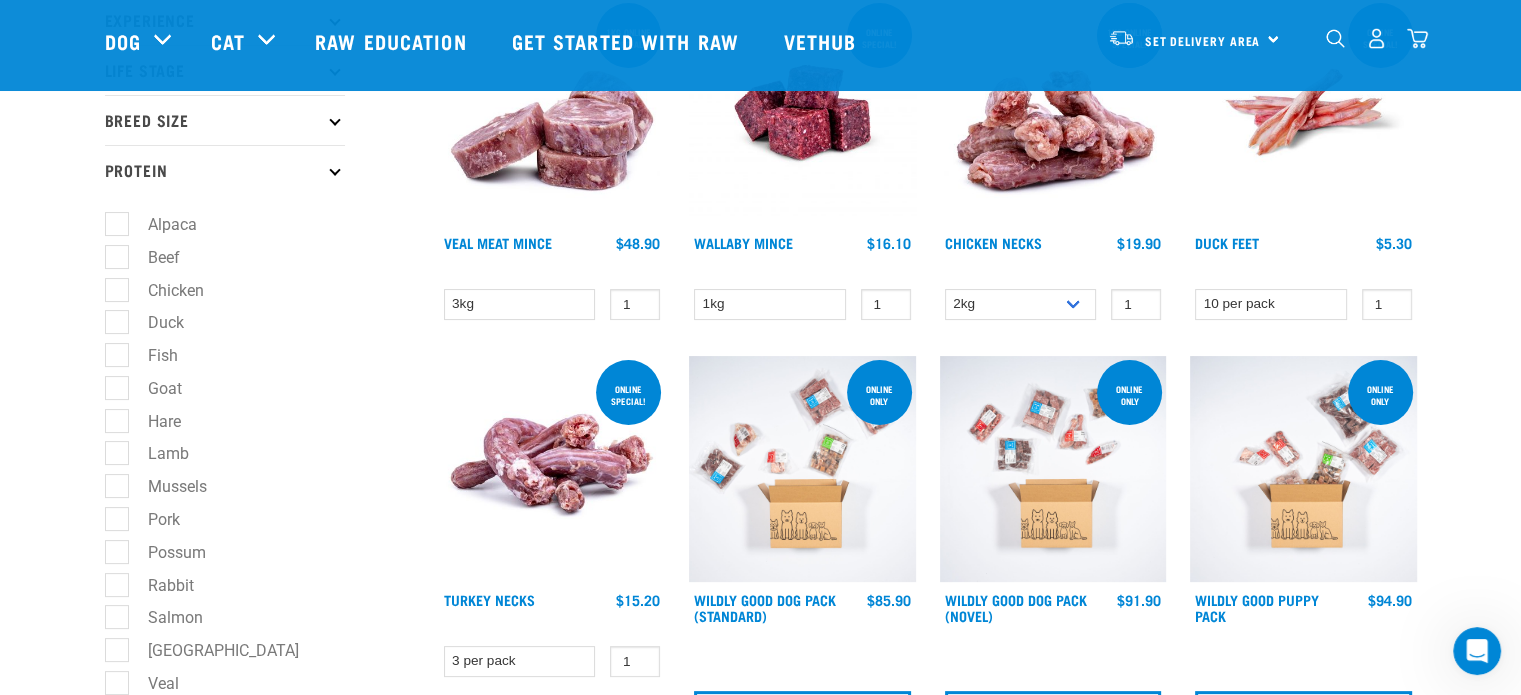 click on "Beef" at bounding box center (152, 257) 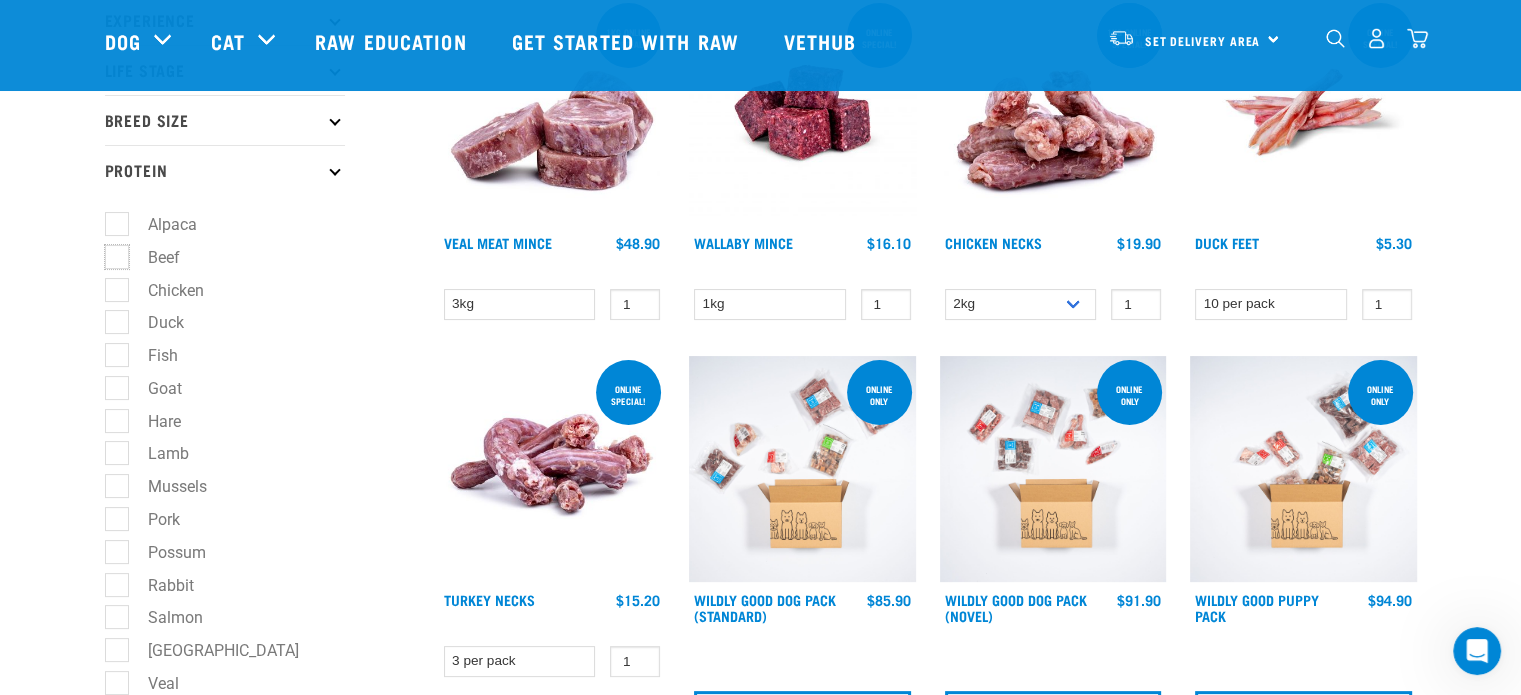 click on "Beef" at bounding box center (111, 253) 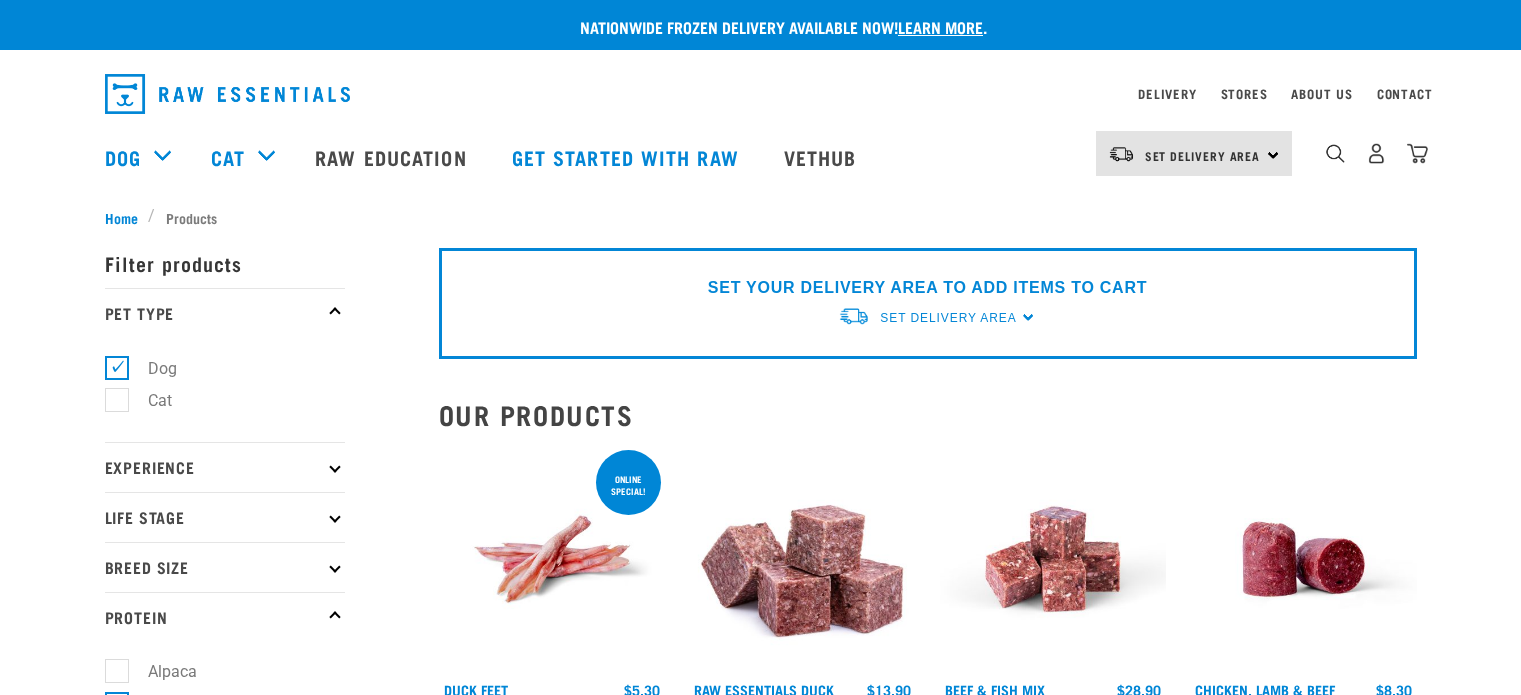 scroll, scrollTop: 0, scrollLeft: 0, axis: both 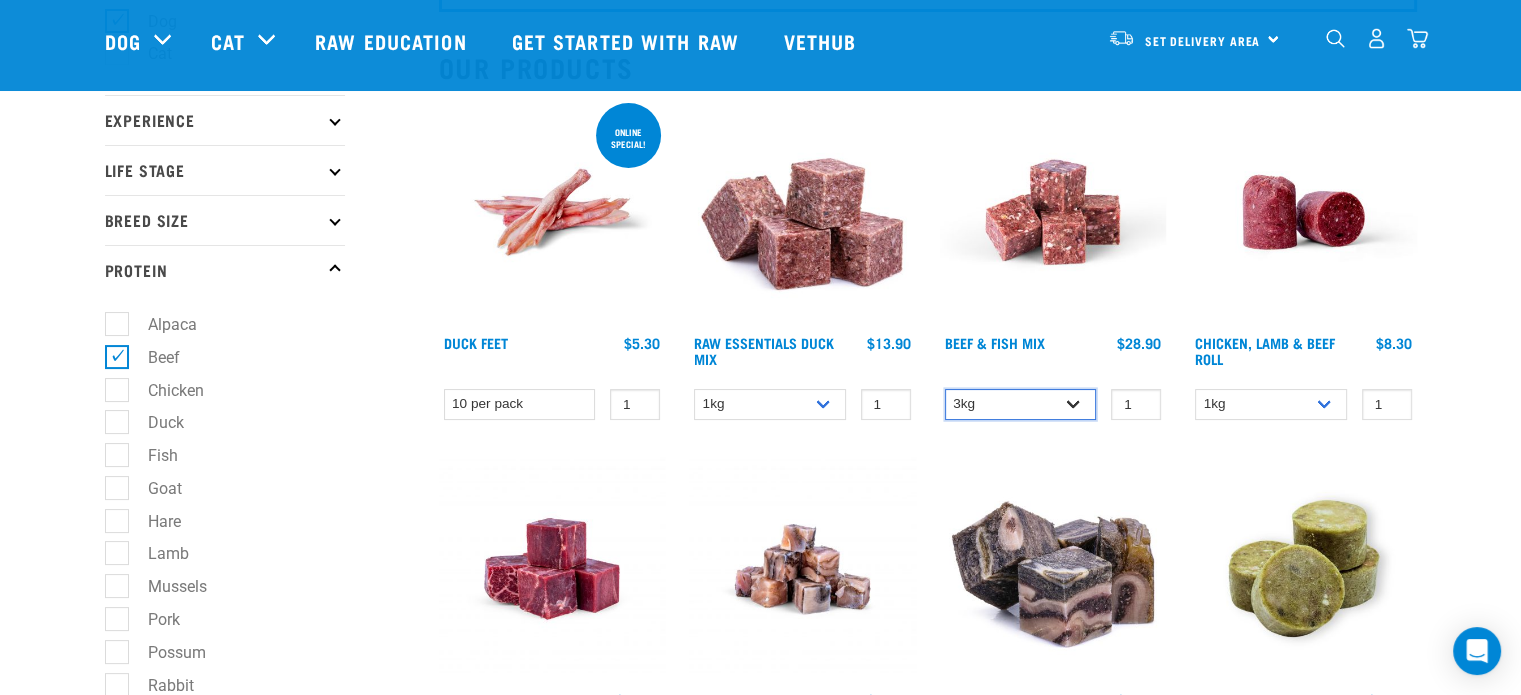 click on "3kg
Bulk (10kg)" at bounding box center [1021, 404] 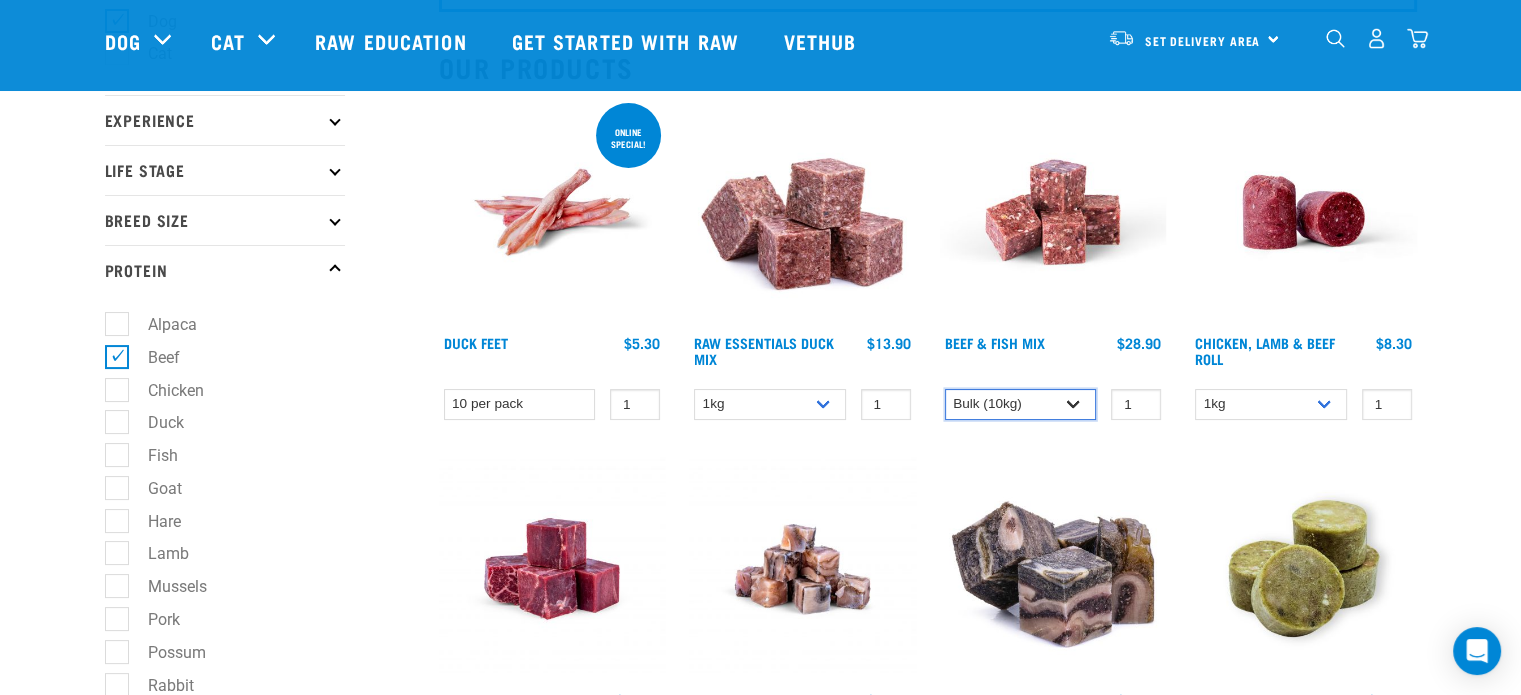 click on "3kg
Bulk (10kg)" at bounding box center [1021, 404] 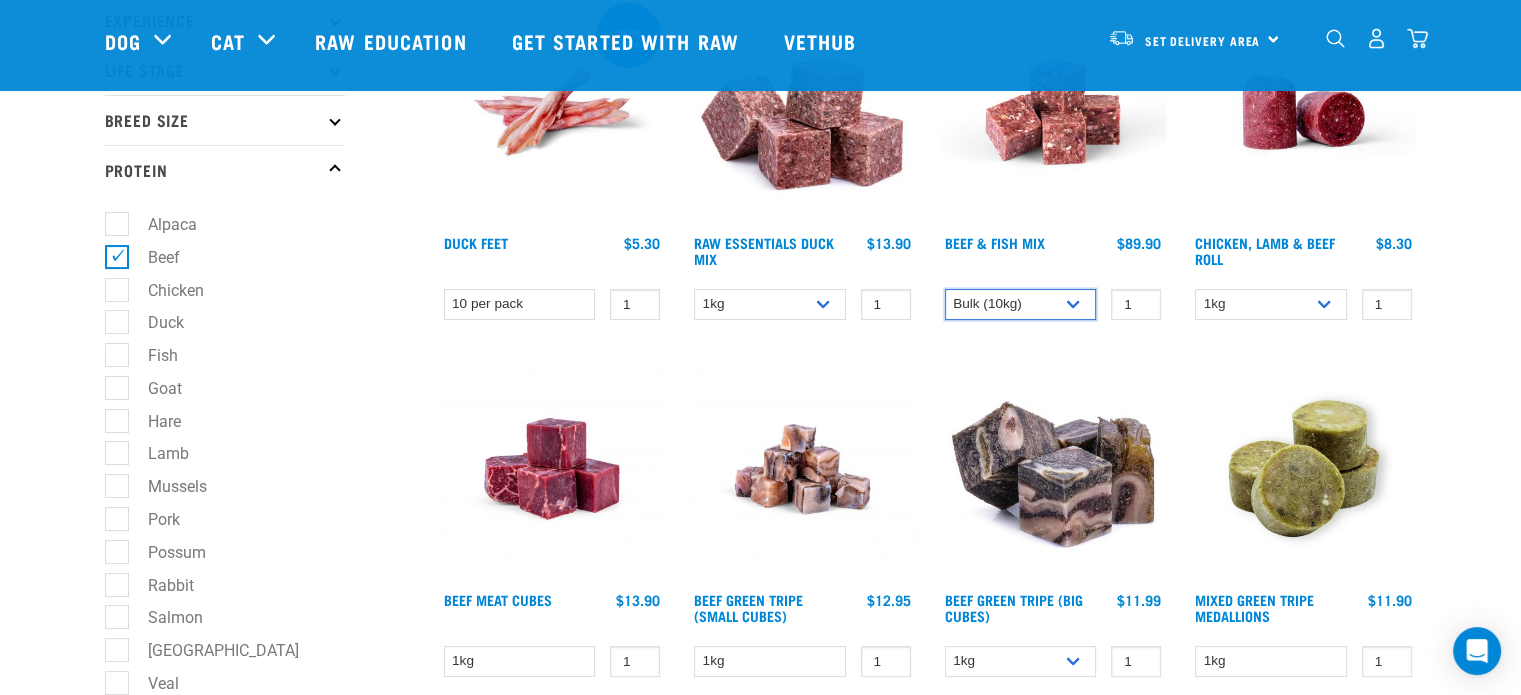 scroll, scrollTop: 400, scrollLeft: 0, axis: vertical 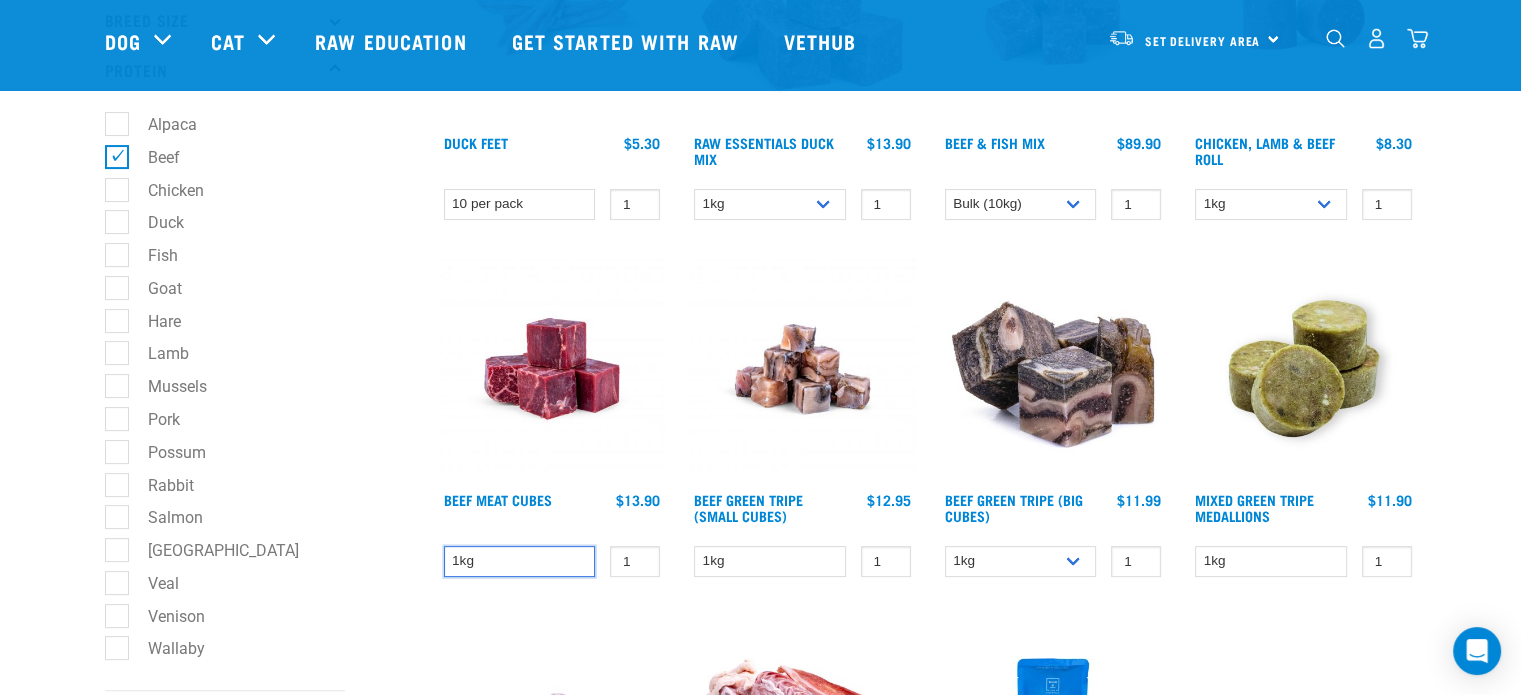 click on "1kg" at bounding box center [520, 561] 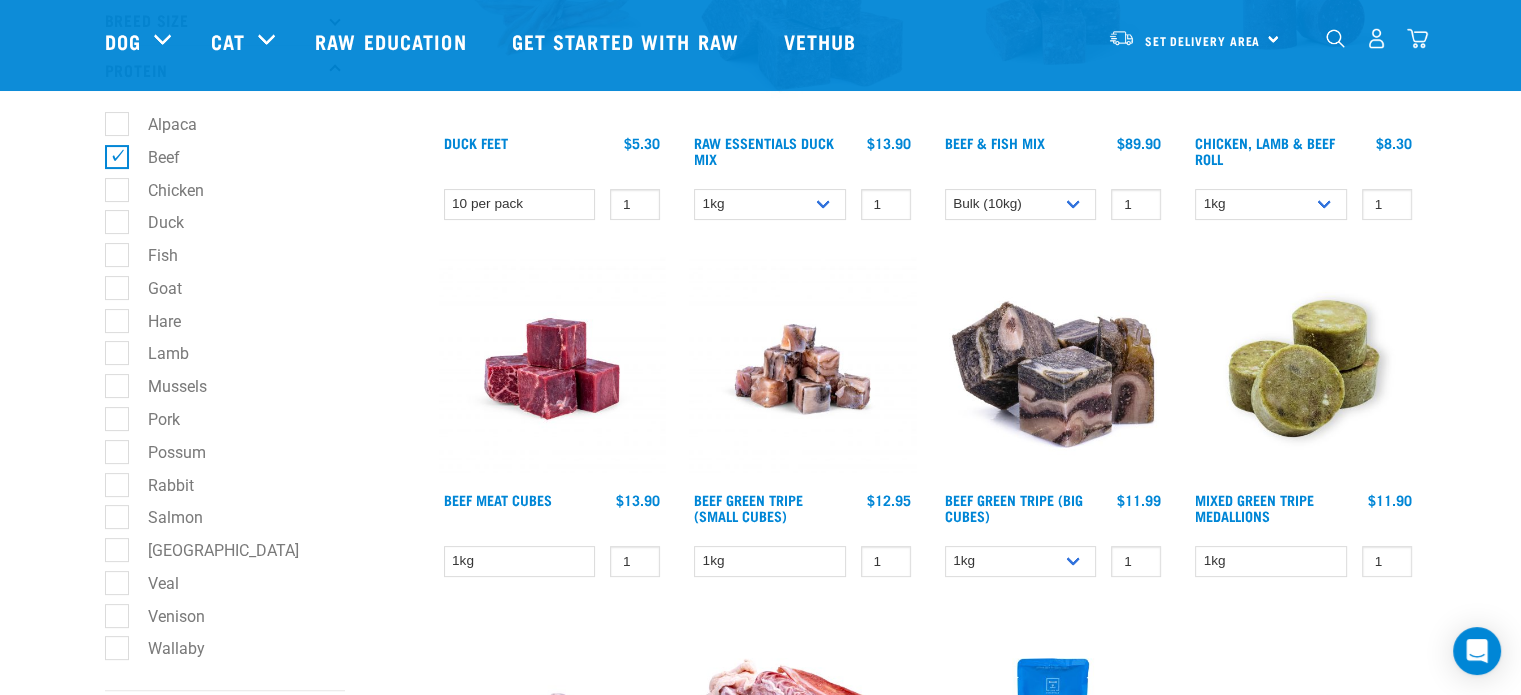 click at bounding box center [552, 369] 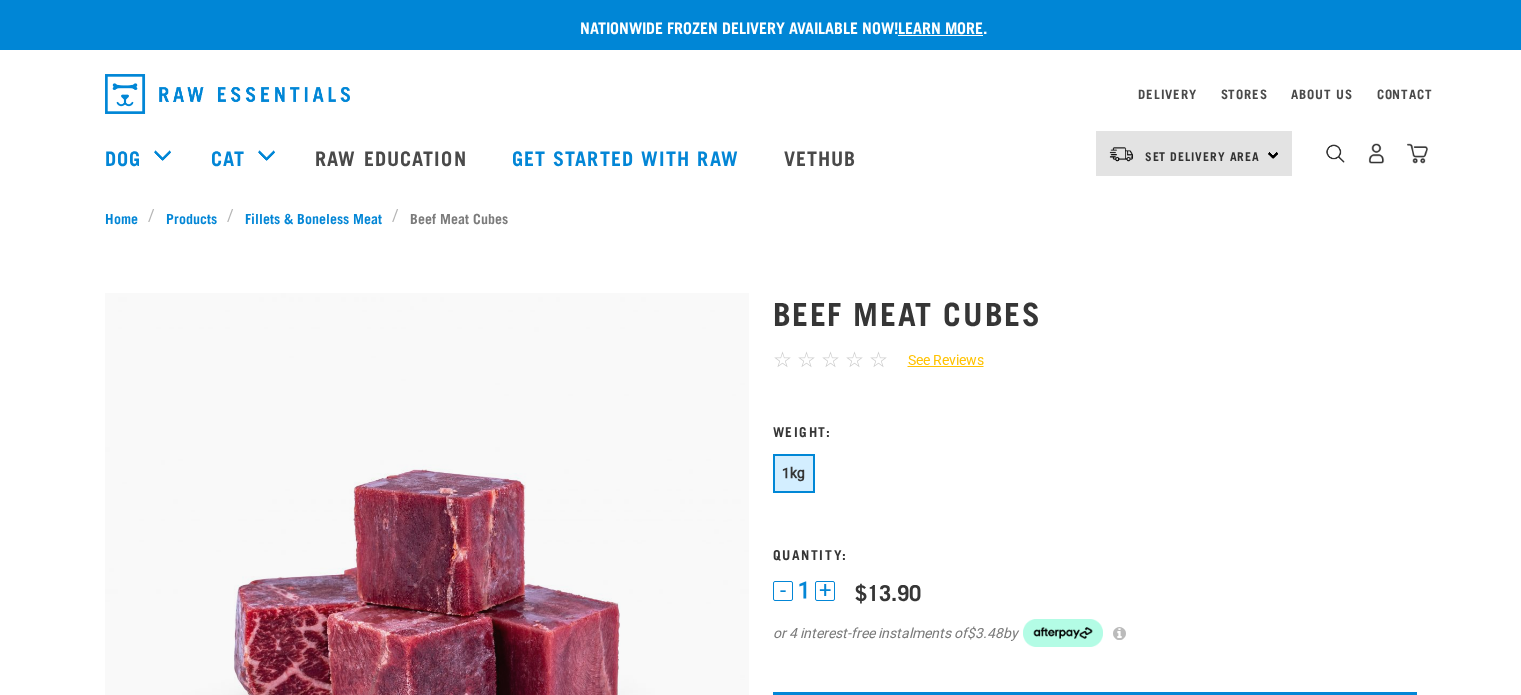 scroll, scrollTop: 0, scrollLeft: 0, axis: both 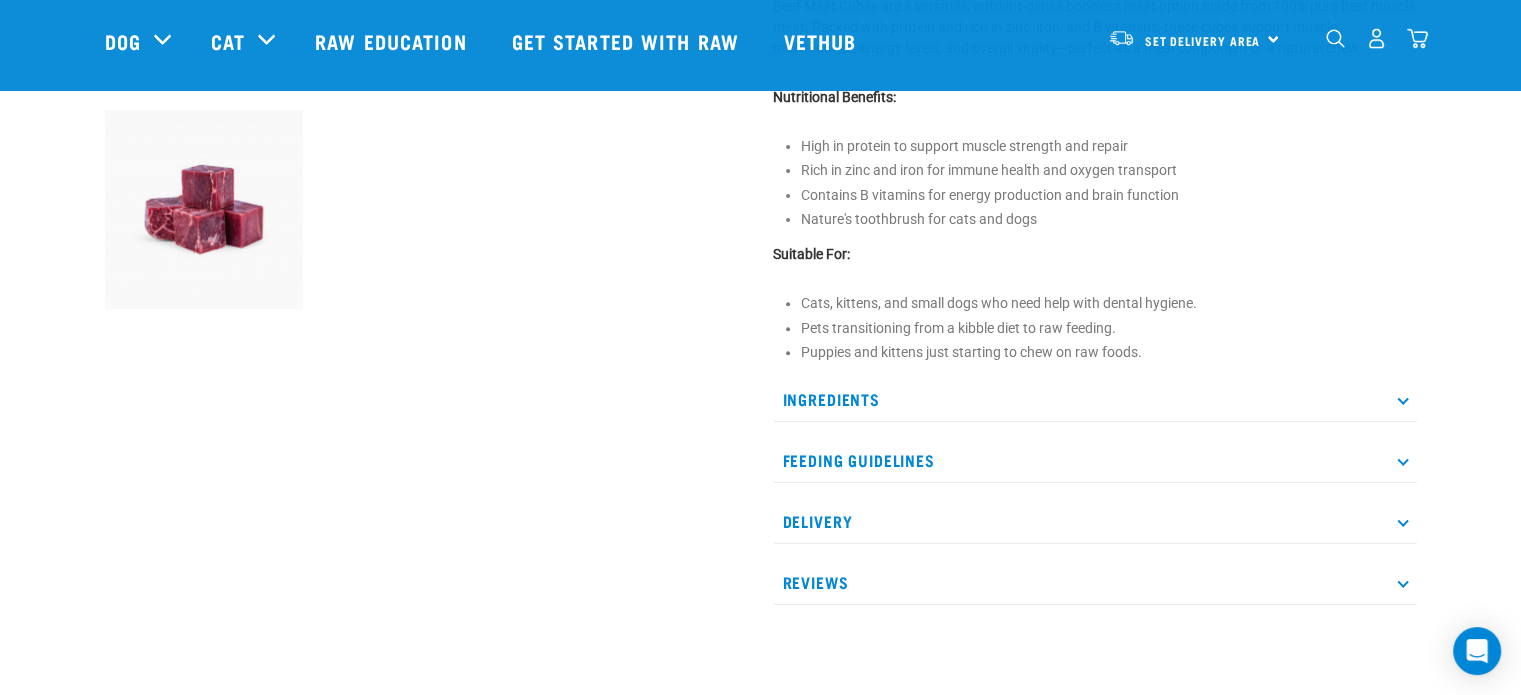 click on "Ingredients" at bounding box center [1095, 399] 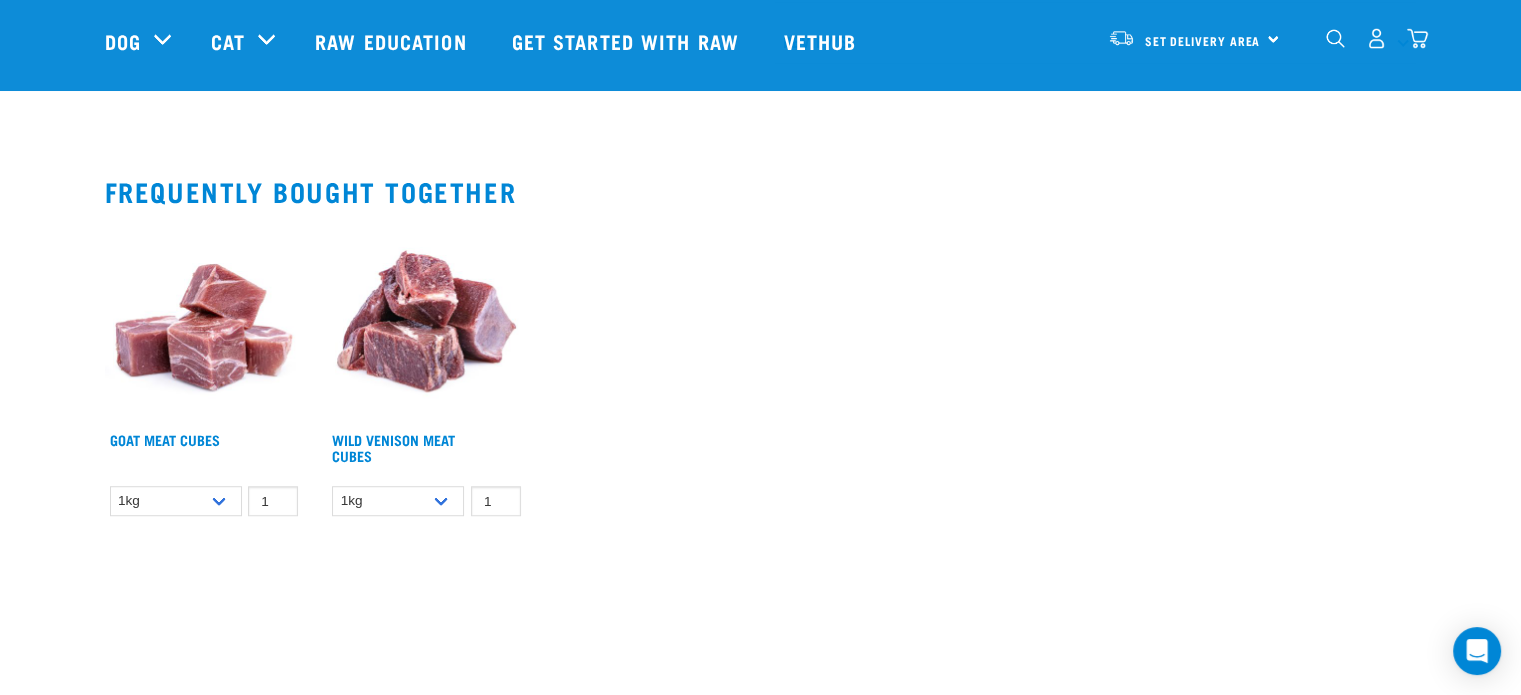 scroll, scrollTop: 1400, scrollLeft: 0, axis: vertical 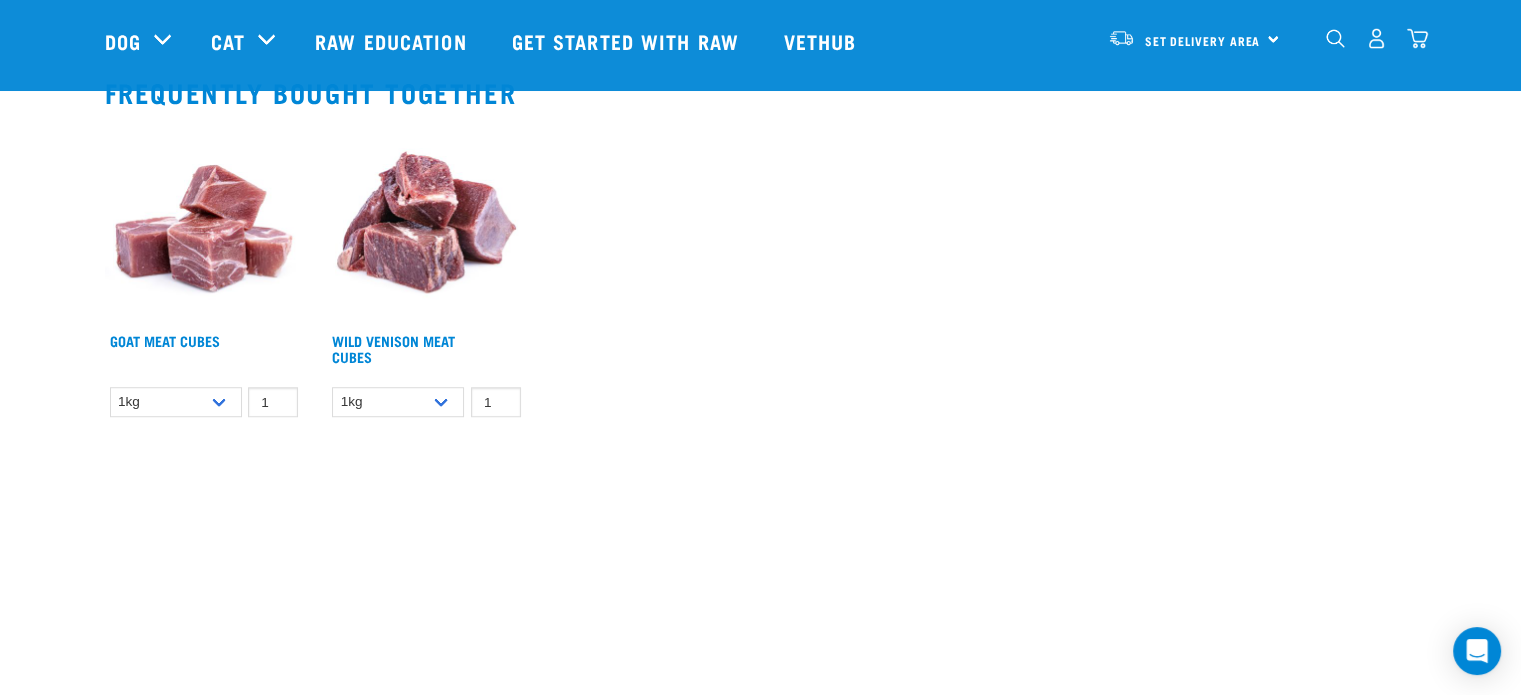 click at bounding box center [204, 223] 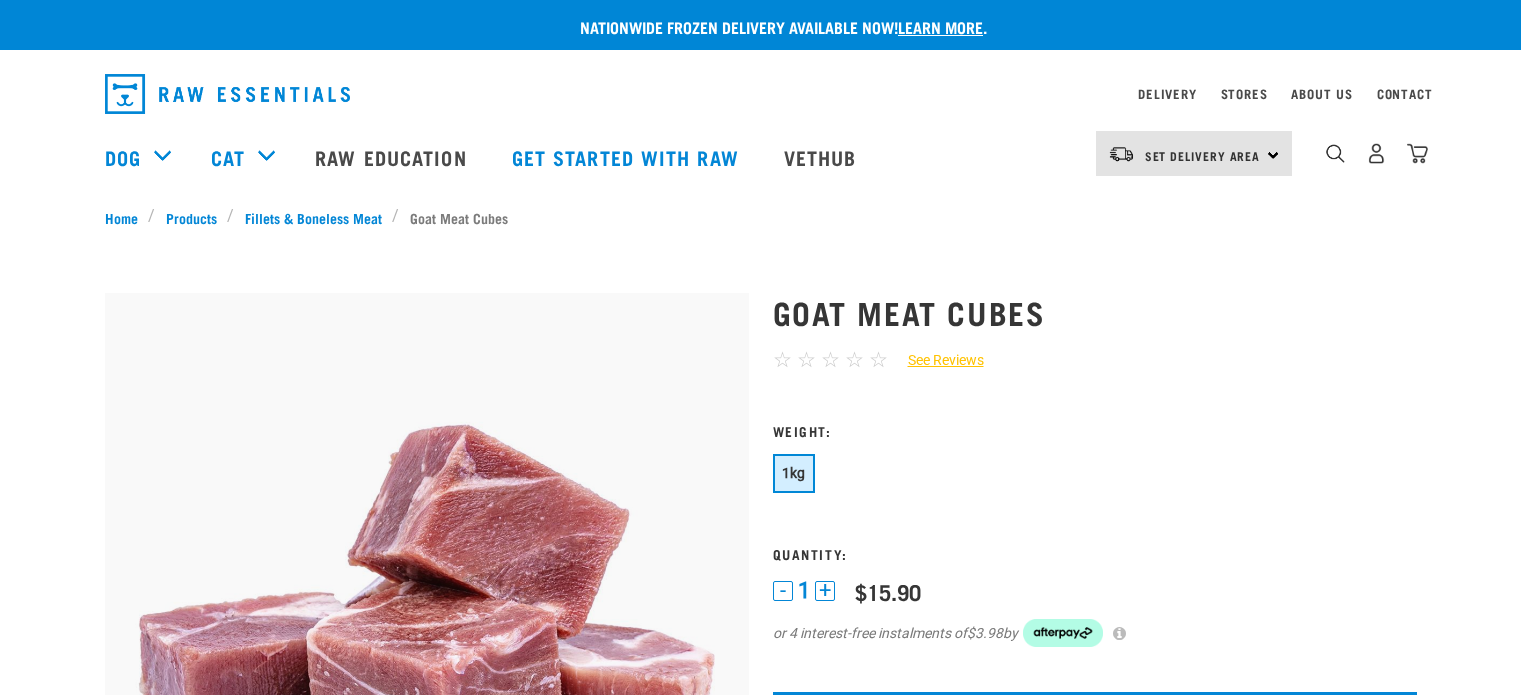 scroll, scrollTop: 0, scrollLeft: 0, axis: both 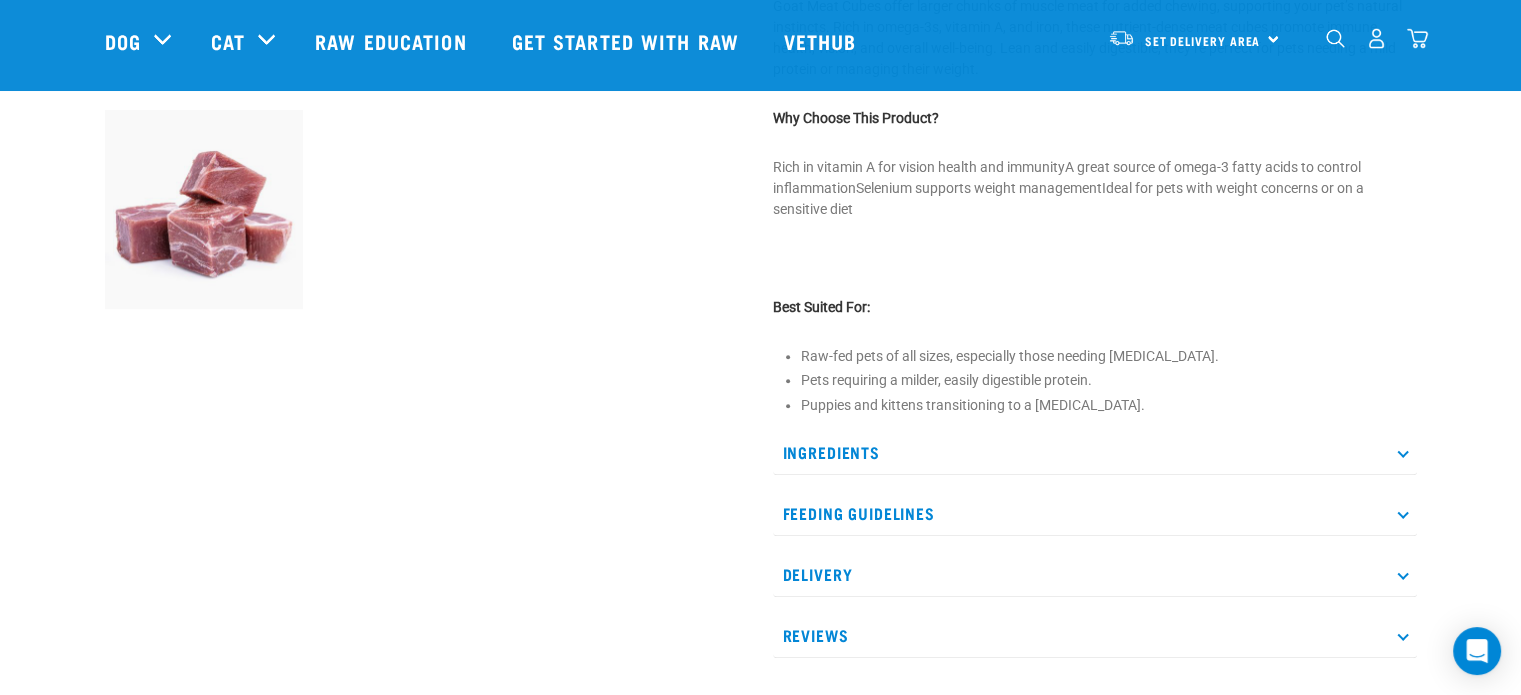 click on "Ingredients" at bounding box center [1095, 452] 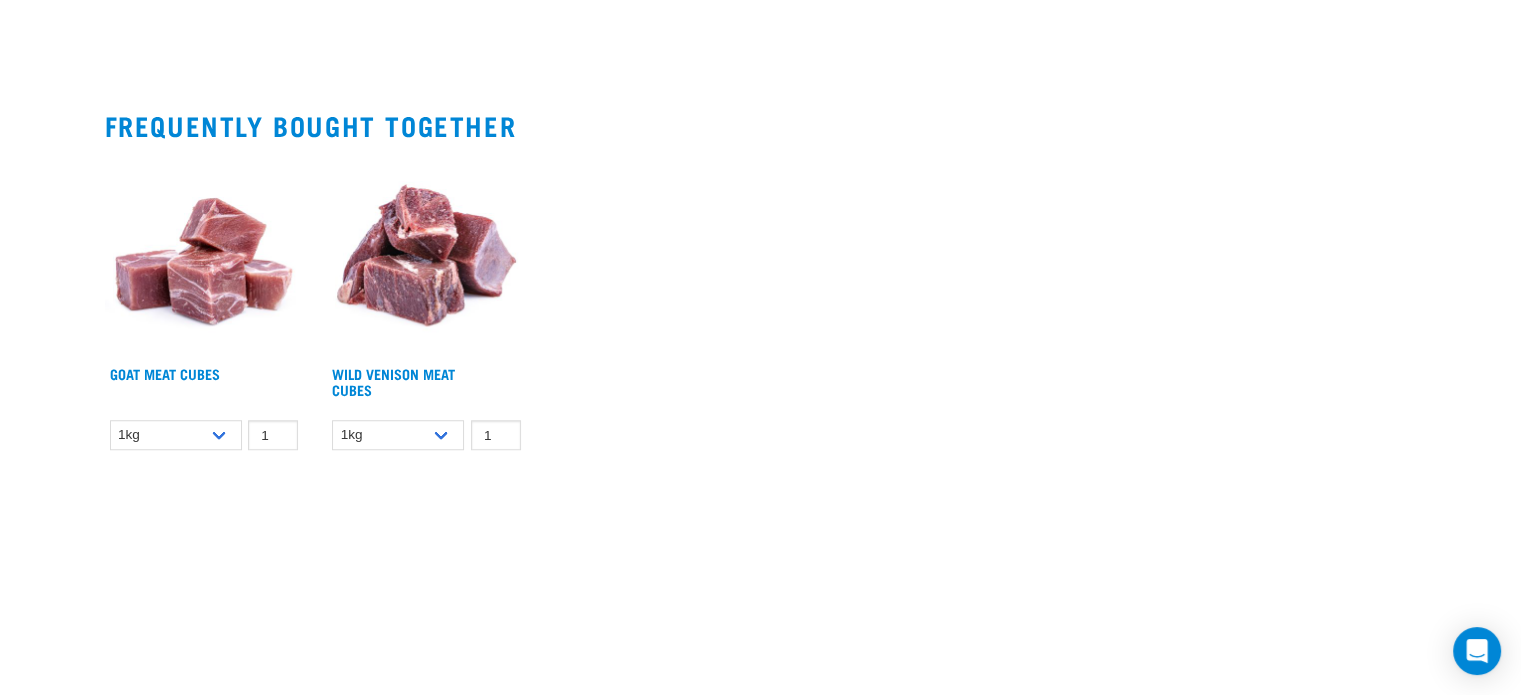 scroll, scrollTop: 0, scrollLeft: 0, axis: both 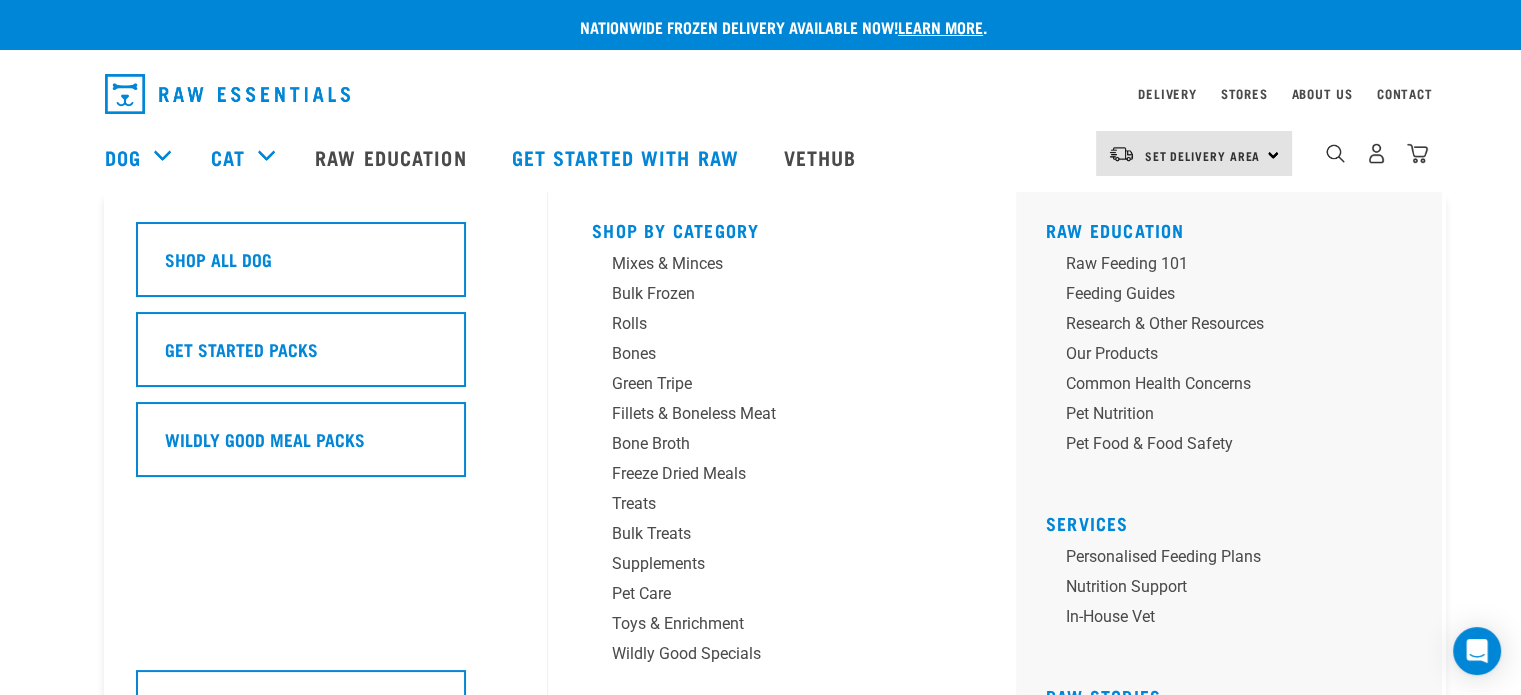 click on "Dog" at bounding box center (148, 157) 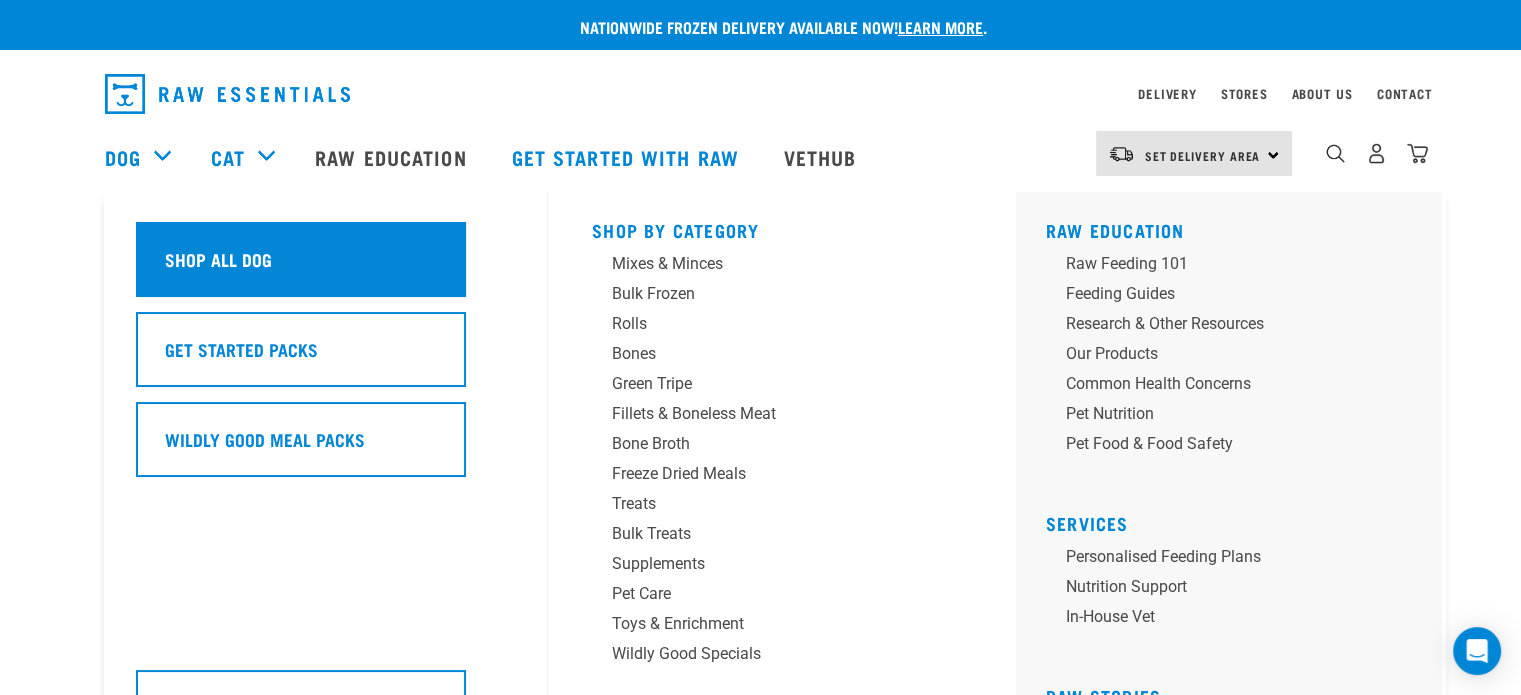 click on "Shop all dog" at bounding box center [218, 259] 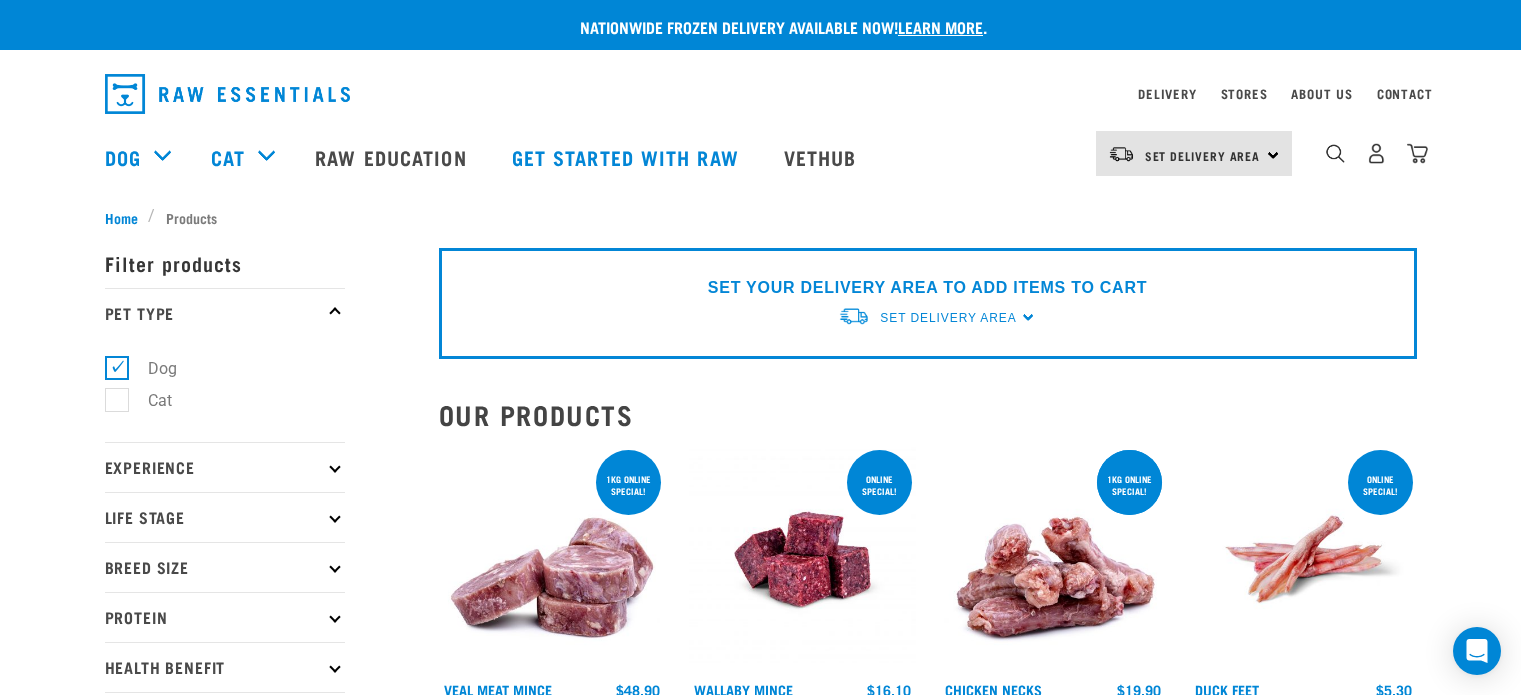 scroll, scrollTop: 0, scrollLeft: 0, axis: both 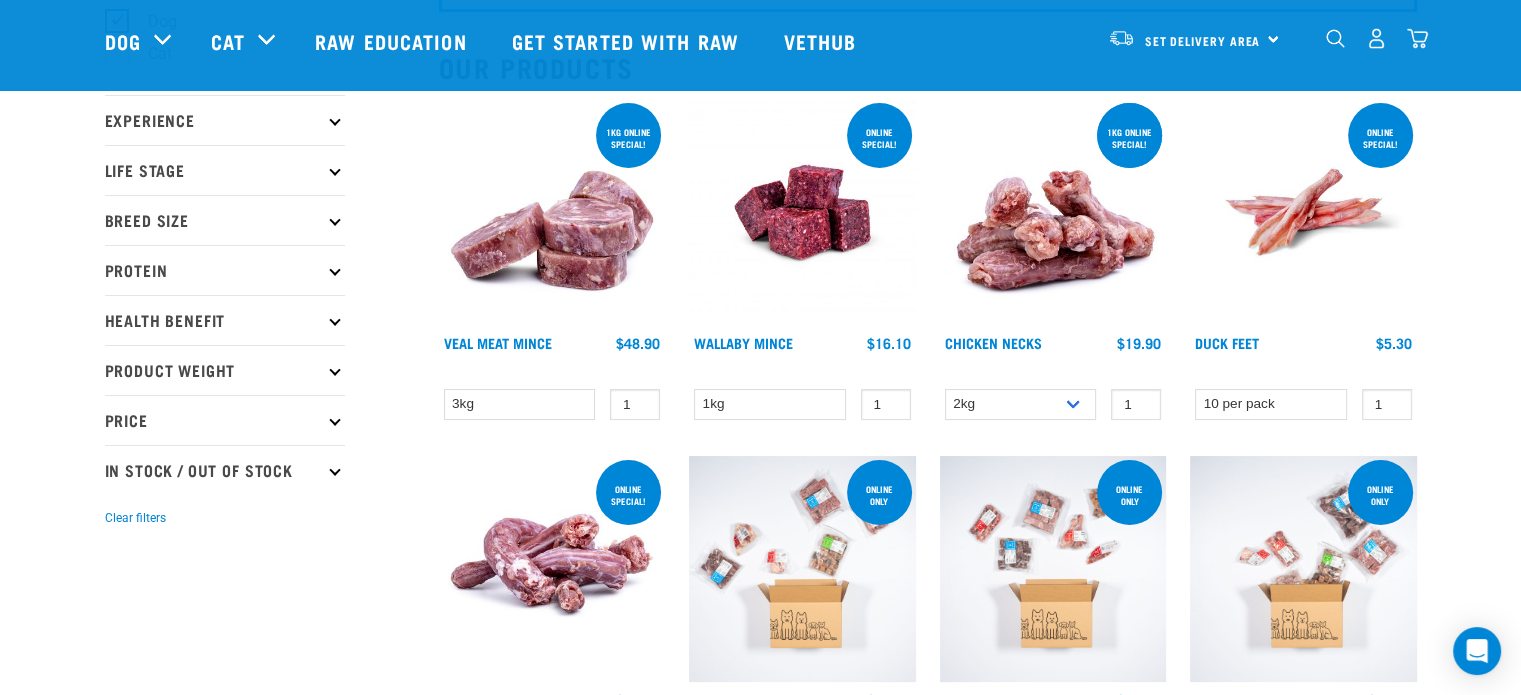 click on "Product Weight" at bounding box center [225, 370] 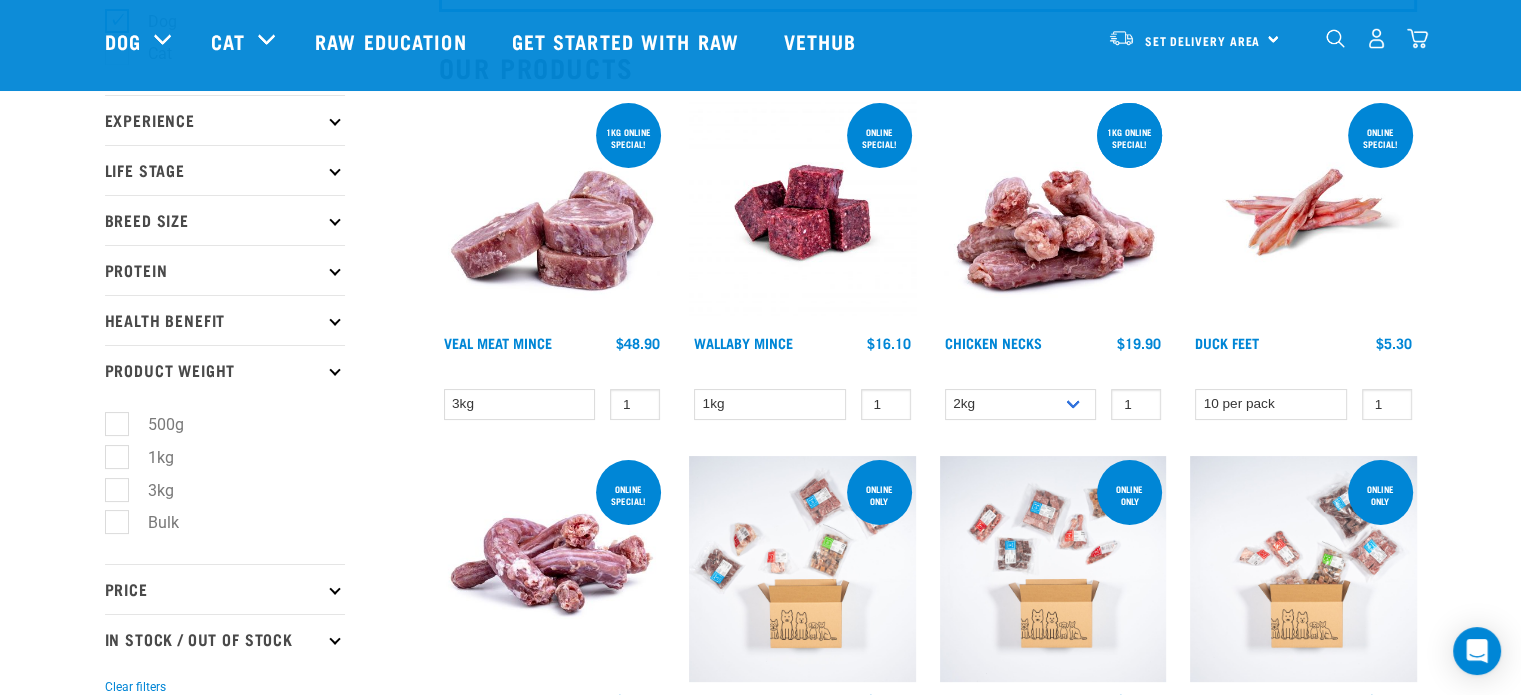 click on "Bulk" at bounding box center [151, 522] 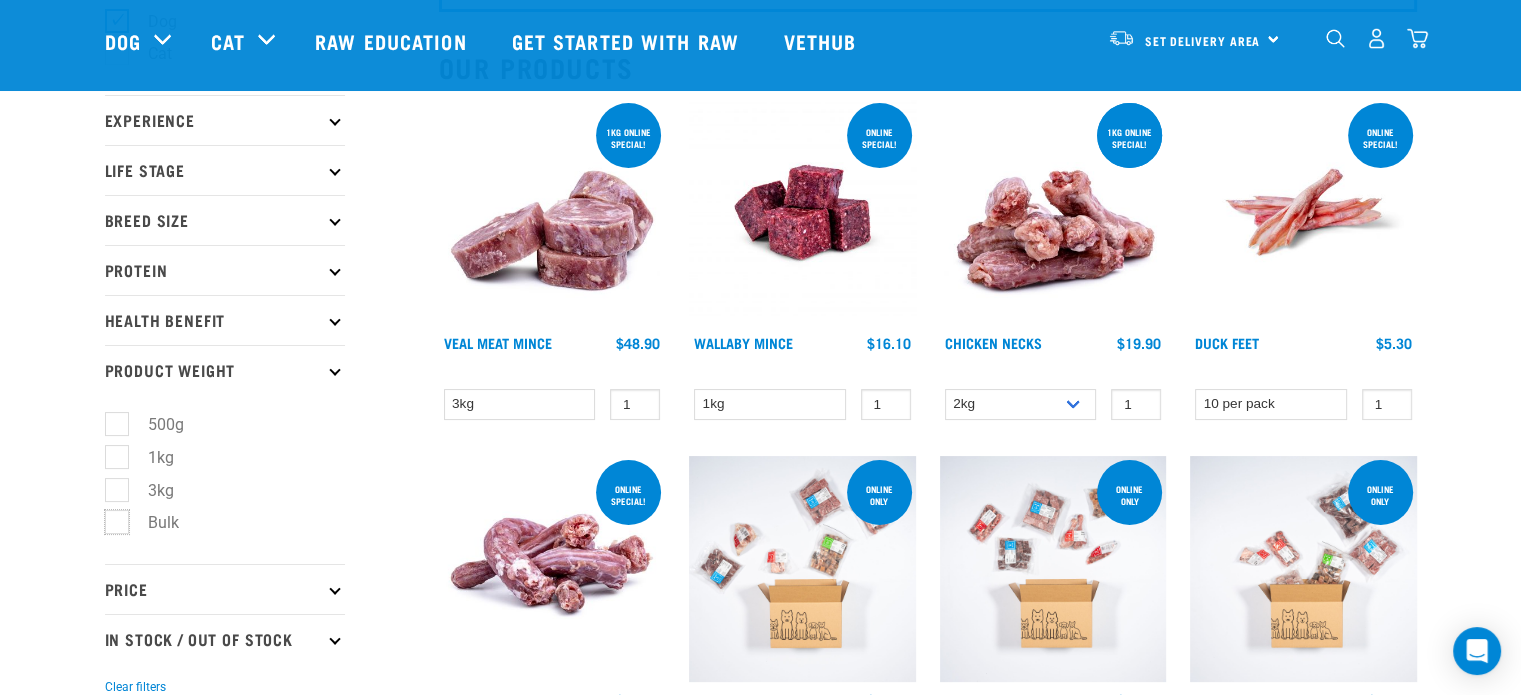 click on "Bulk" at bounding box center [111, 519] 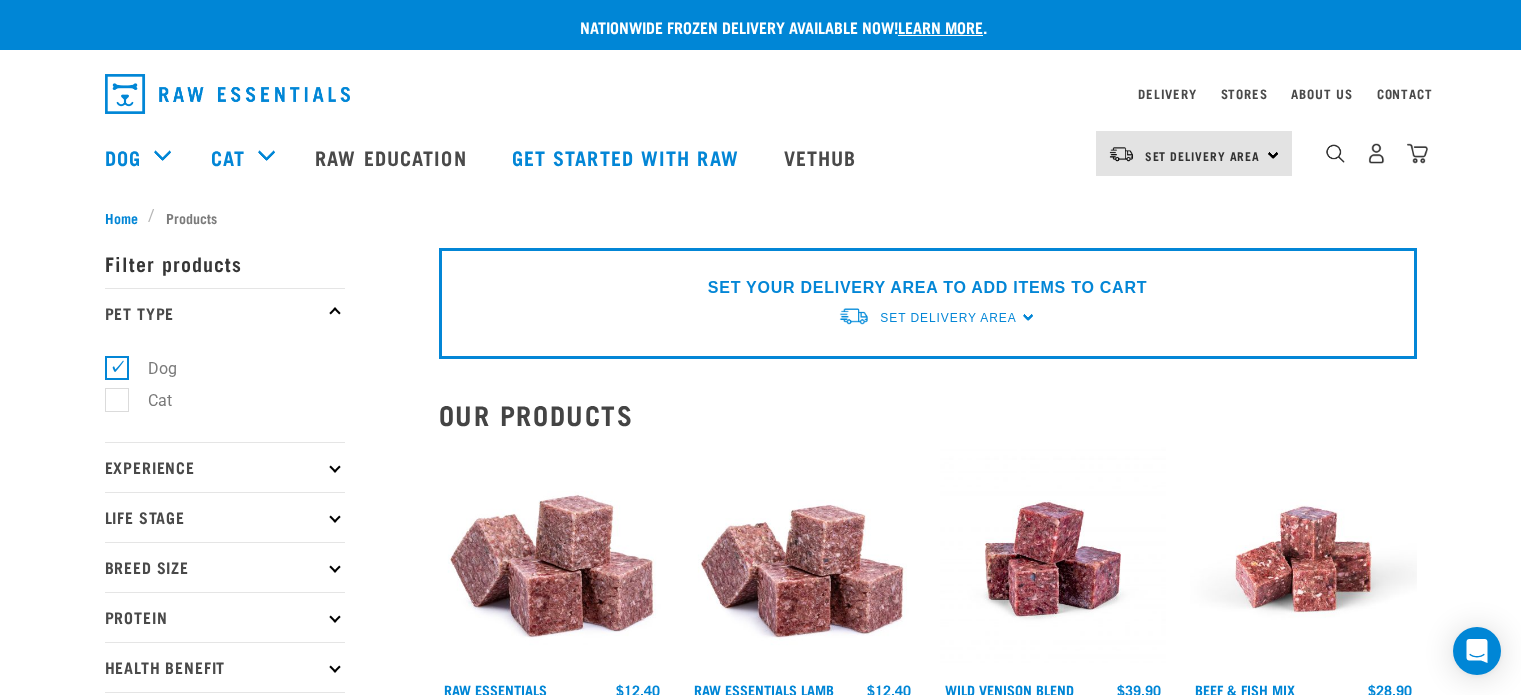 scroll, scrollTop: 0, scrollLeft: 0, axis: both 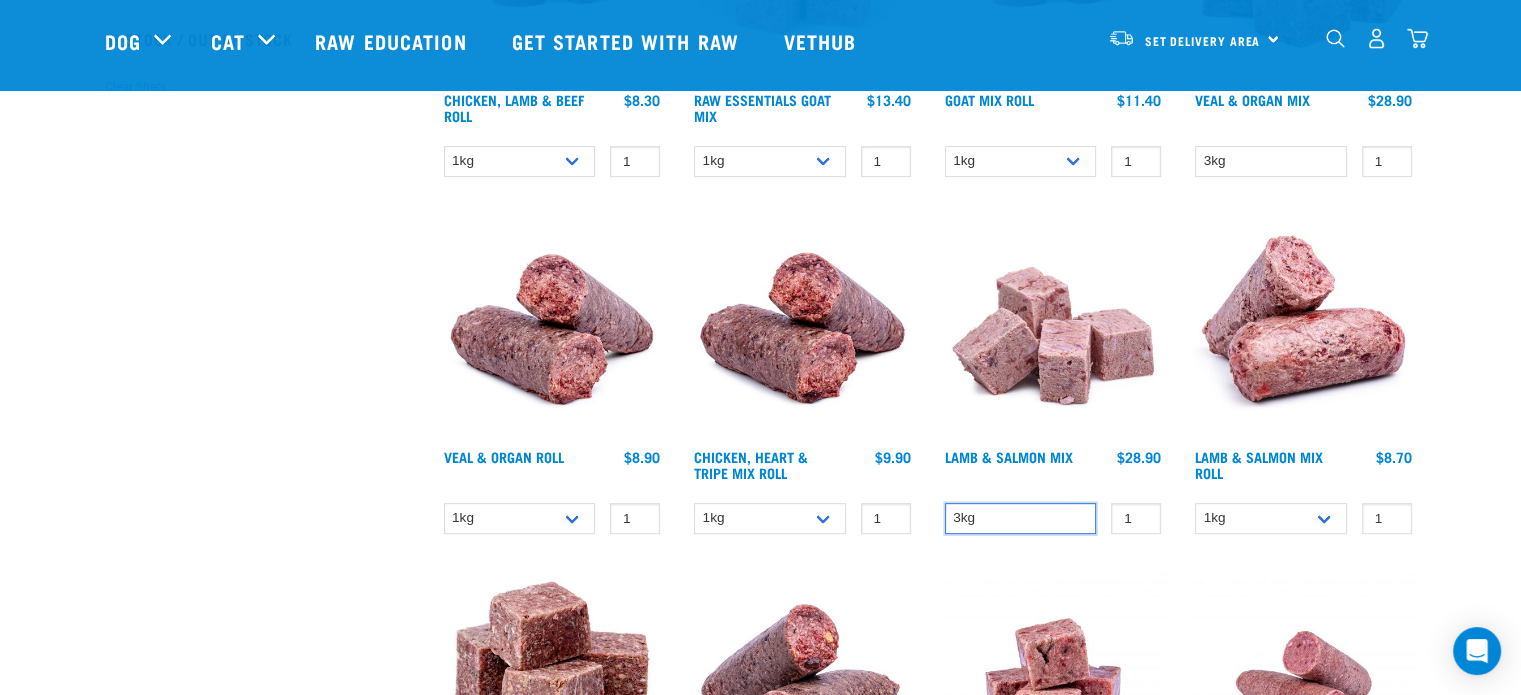 click on "3kg" at bounding box center [1021, 518] 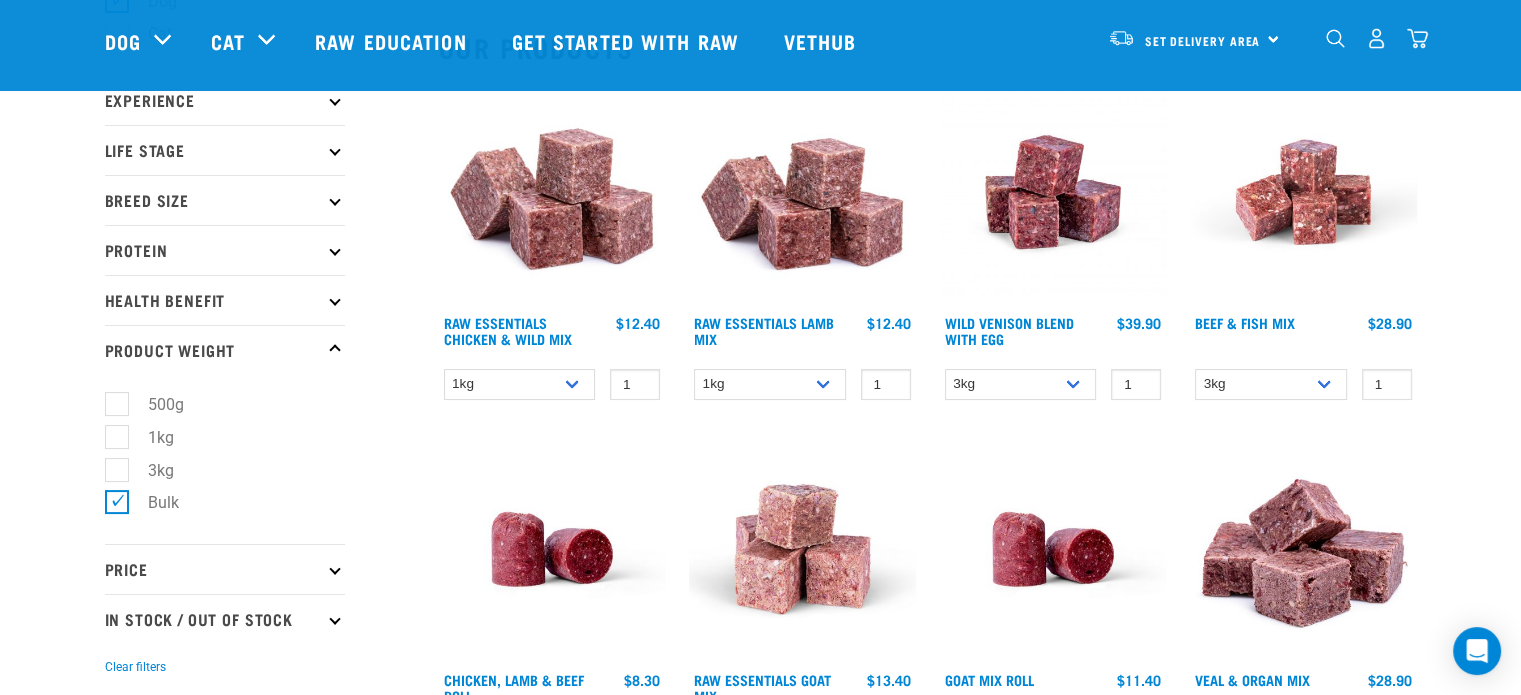 scroll, scrollTop: 200, scrollLeft: 0, axis: vertical 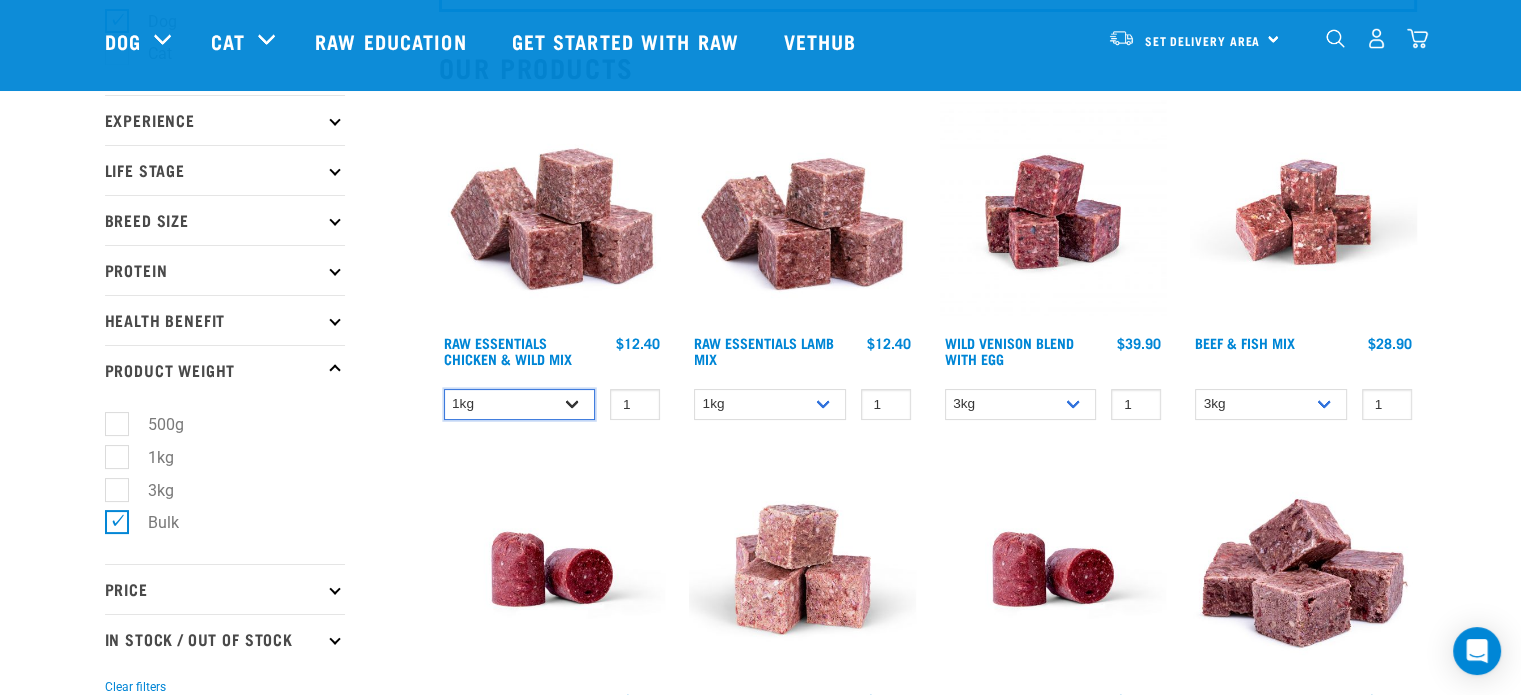 click on "1kg
3kg
Bulk (10kg)" at bounding box center (520, 404) 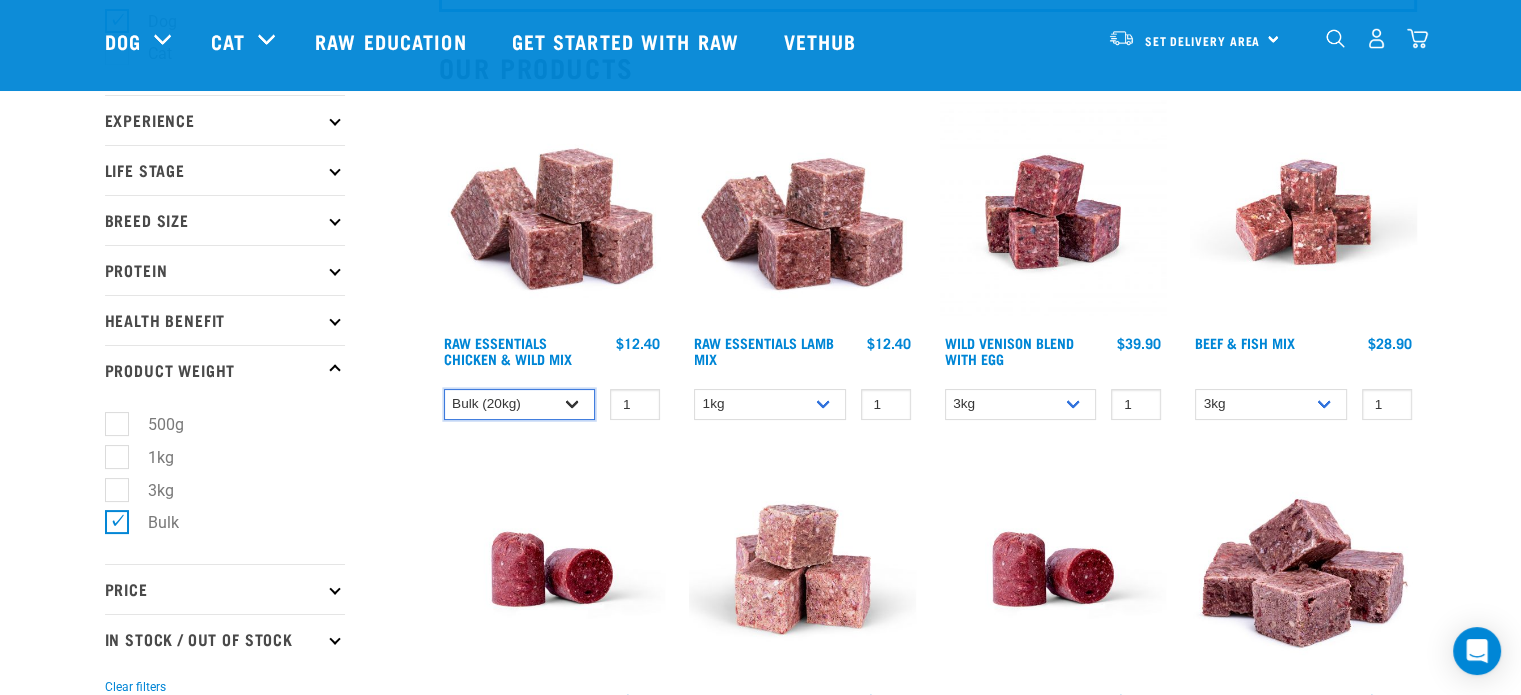 click on "1kg
3kg
Bulk (10kg)" at bounding box center (520, 404) 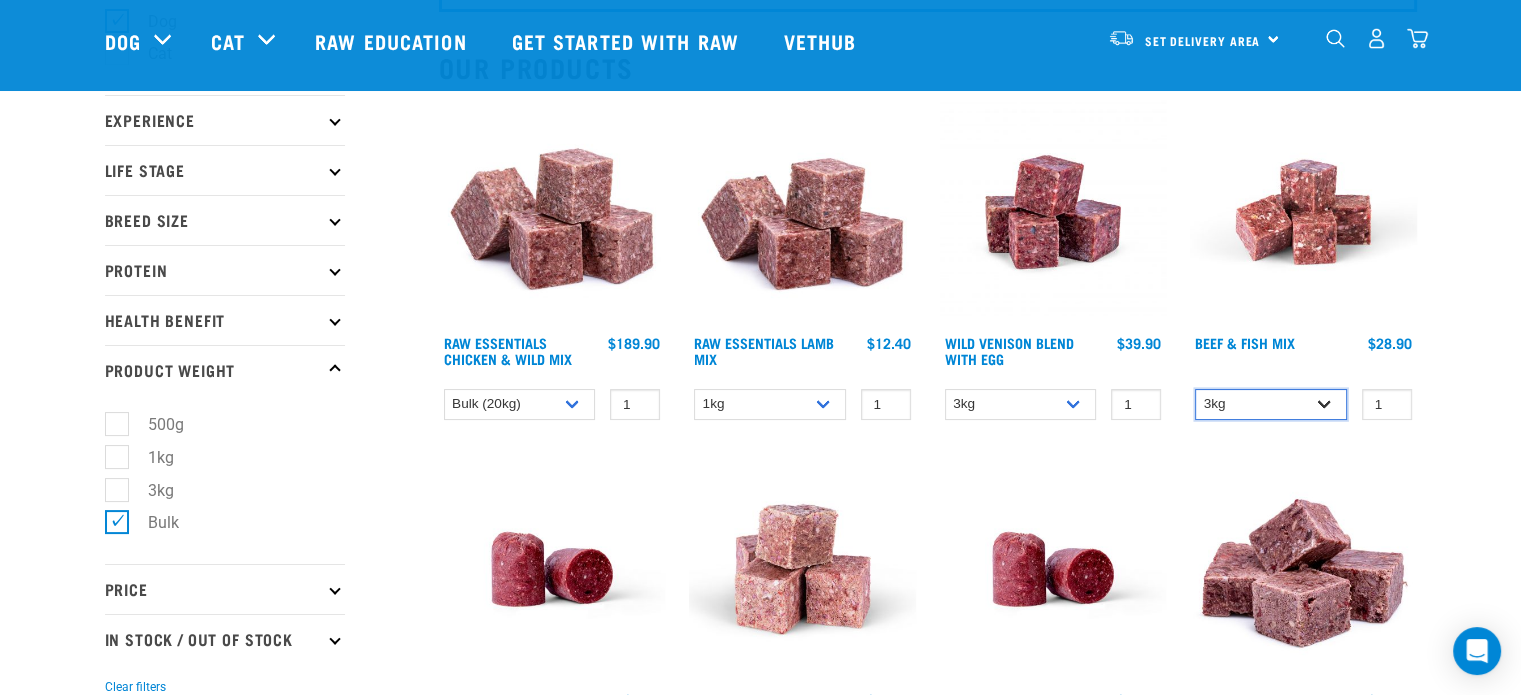 click on "3kg
Bulk (10kg)" at bounding box center (1271, 404) 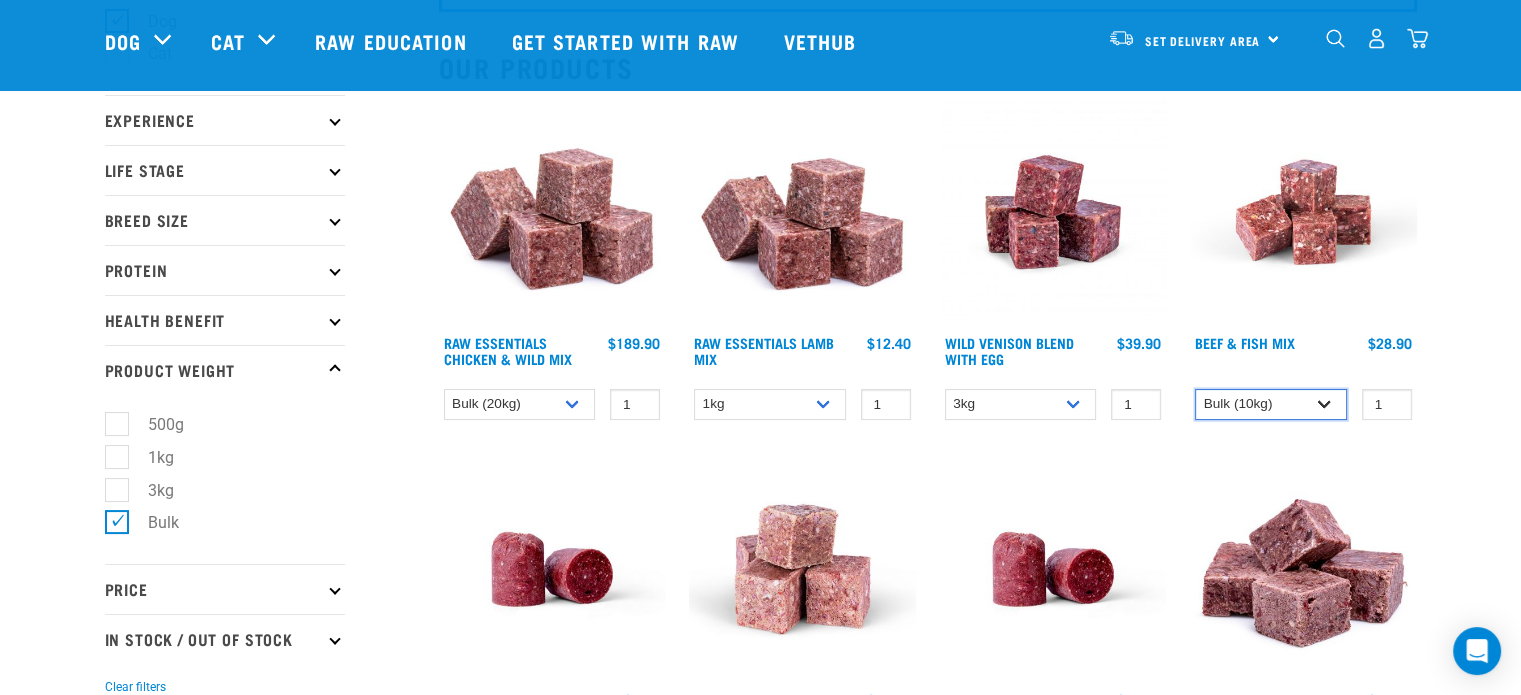 click on "3kg
Bulk (10kg)" at bounding box center (1271, 404) 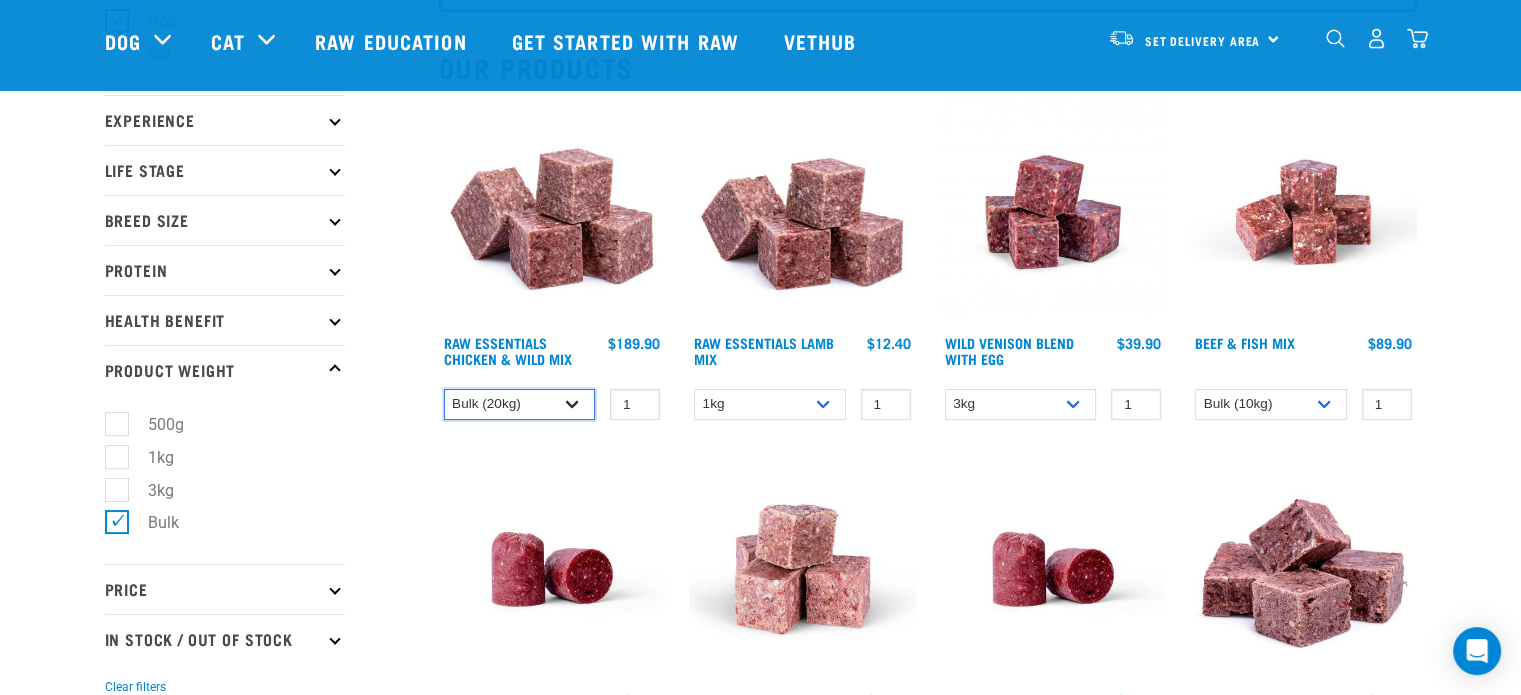 click on "1kg
3kg
Bulk (10kg)" at bounding box center [520, 404] 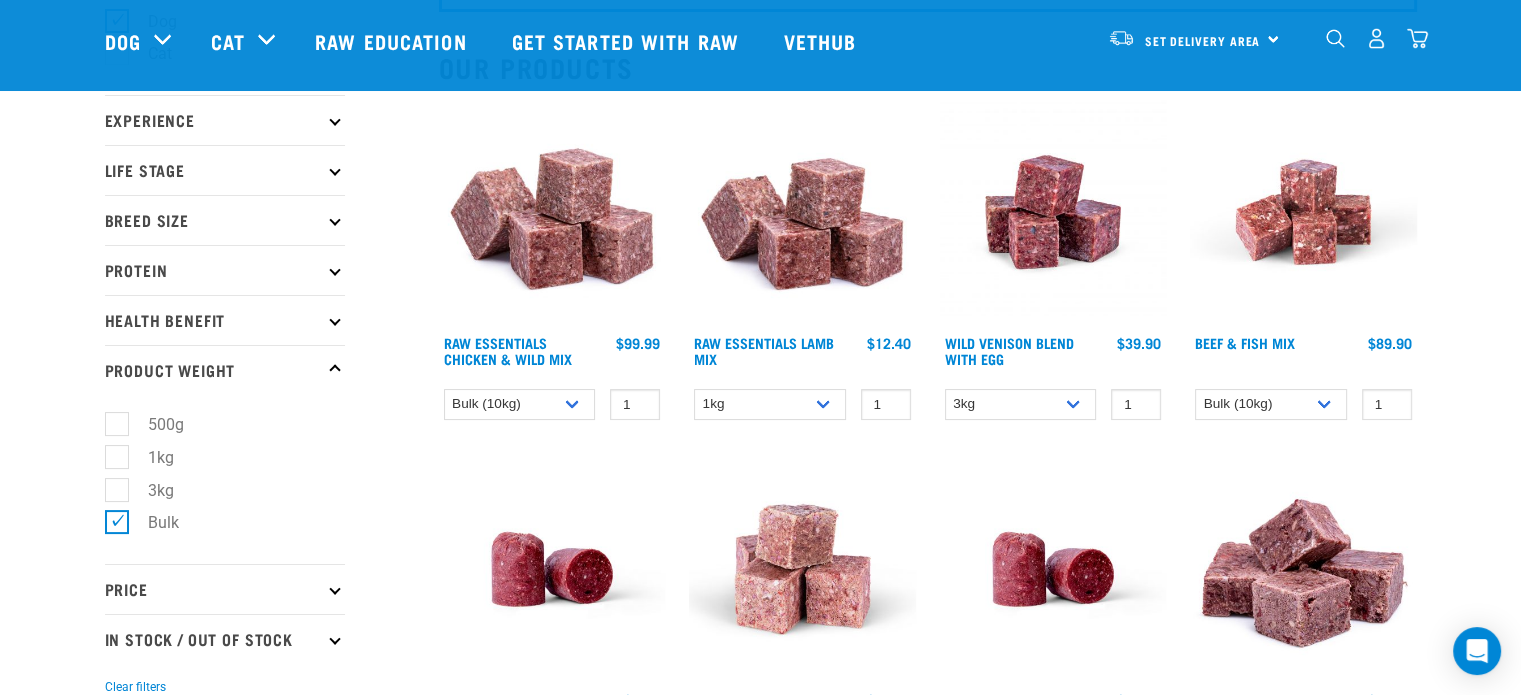 click at bounding box center (1303, 212) 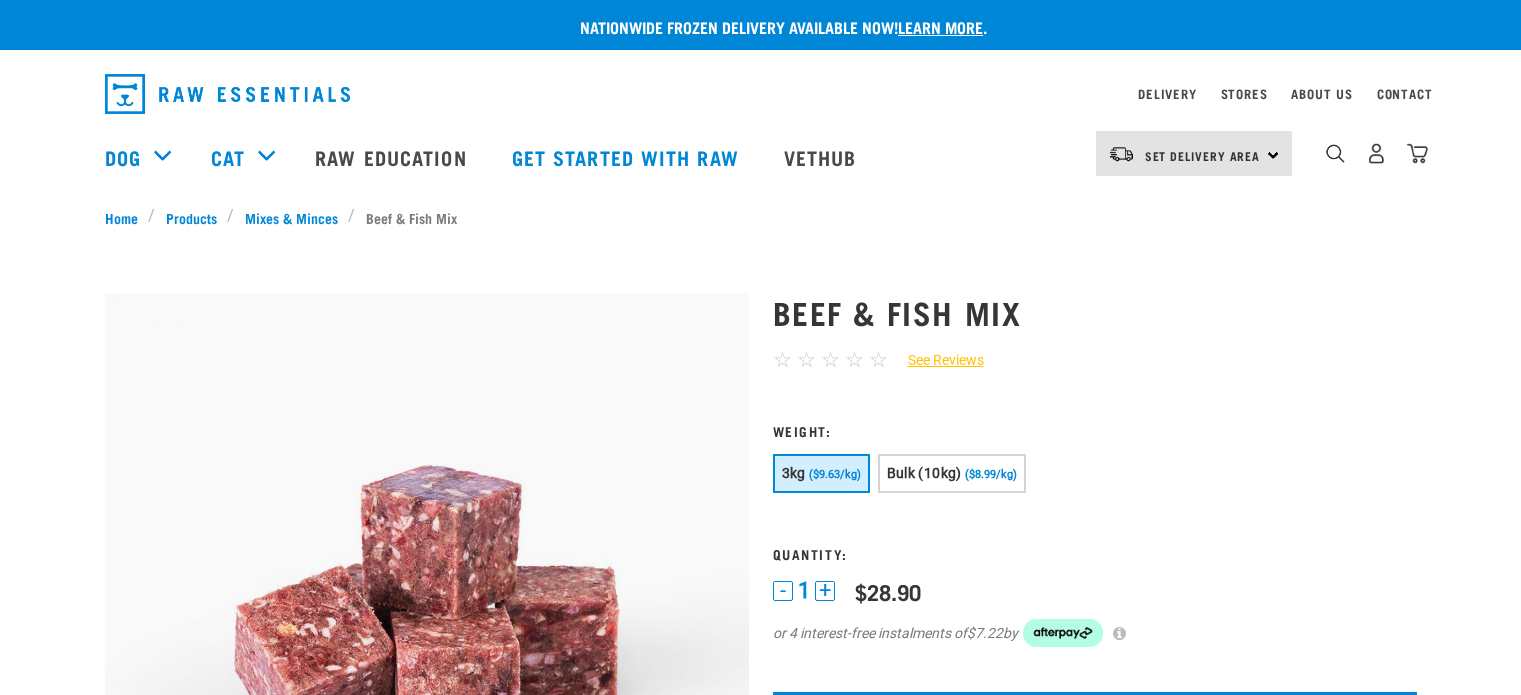 scroll, scrollTop: 0, scrollLeft: 0, axis: both 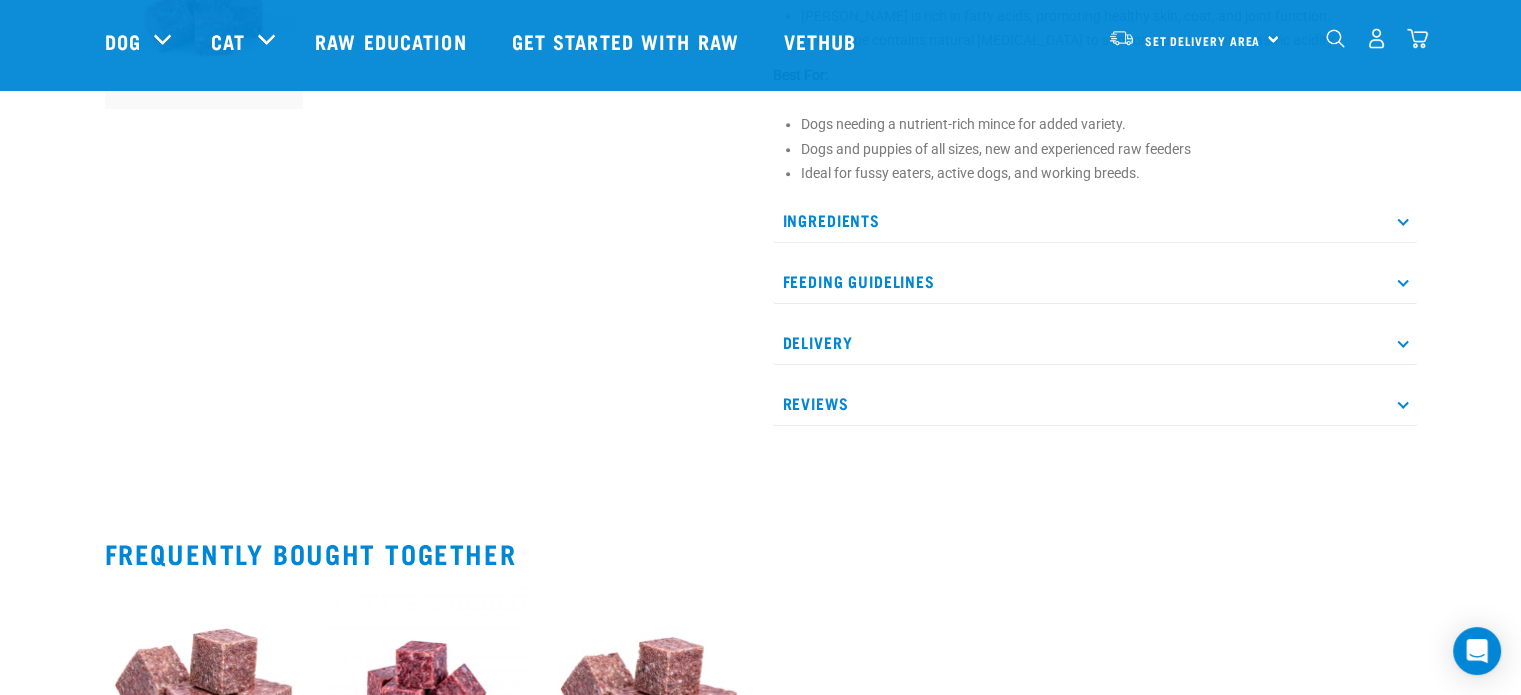 click on "Ingredients" at bounding box center (1095, 220) 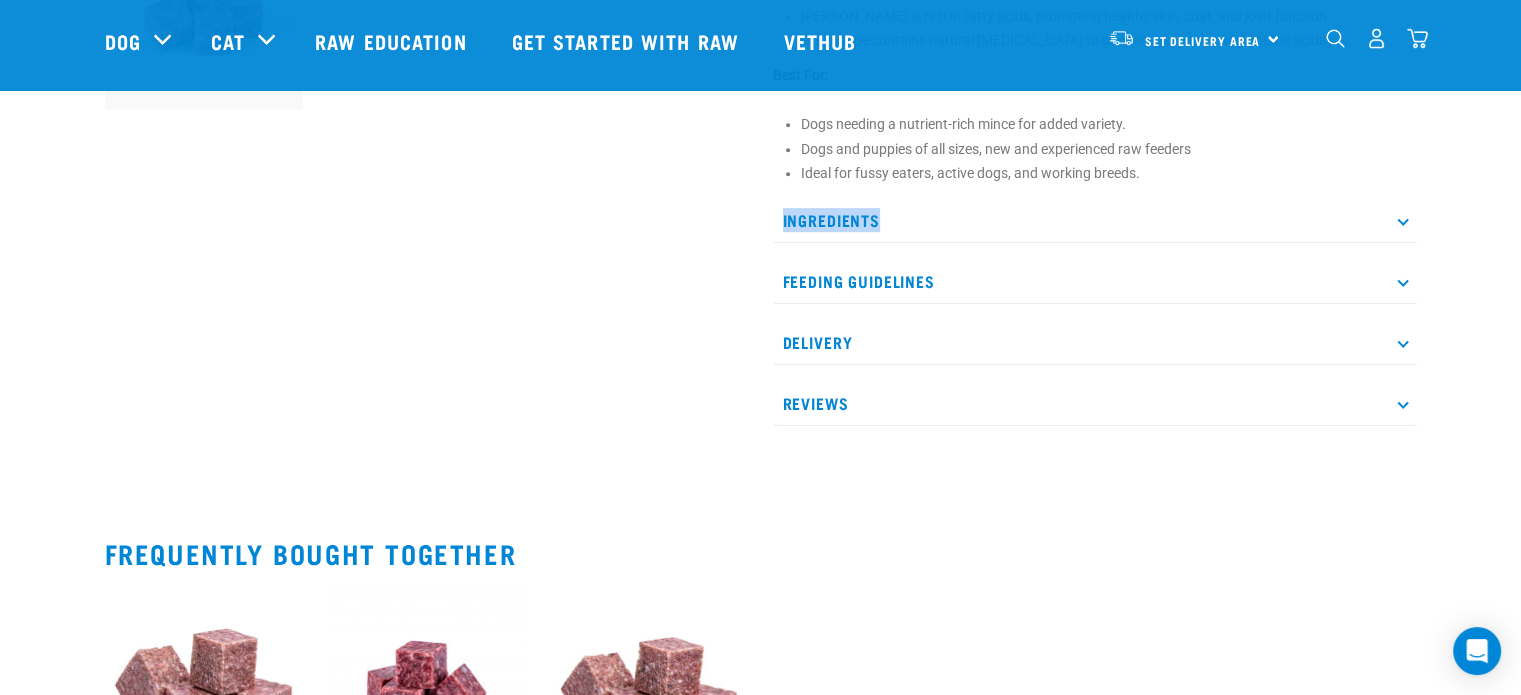 click on "Ingredients" at bounding box center [1095, 220] 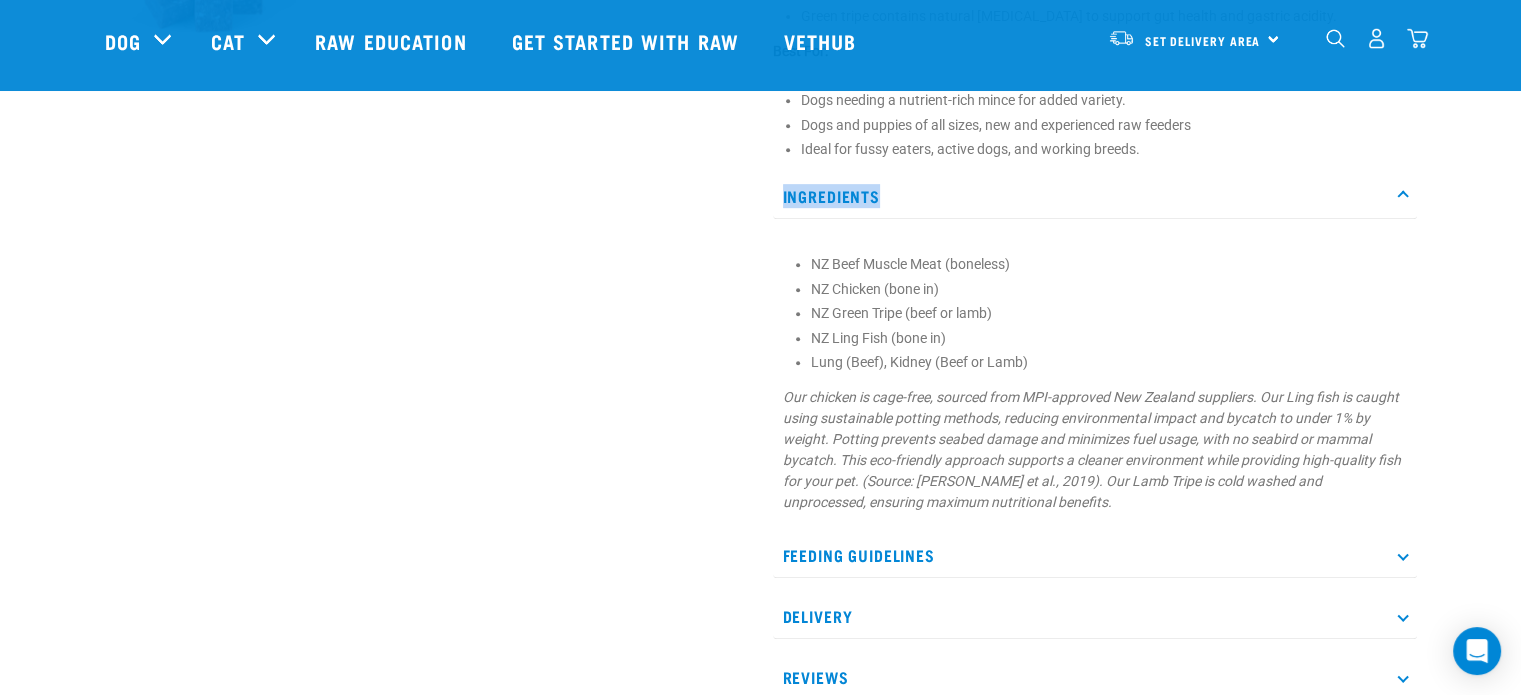 scroll, scrollTop: 1200, scrollLeft: 0, axis: vertical 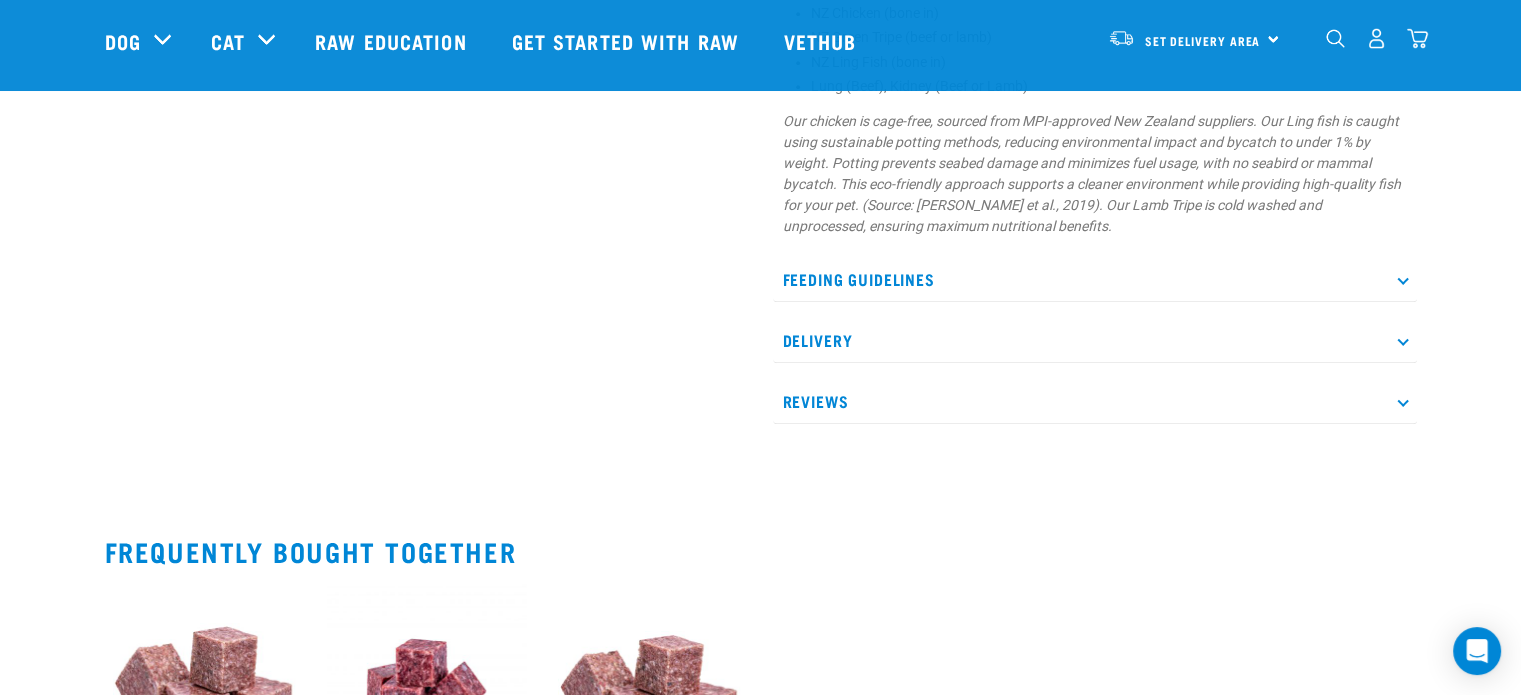 click on "Feeding Guidelines" at bounding box center [1095, 279] 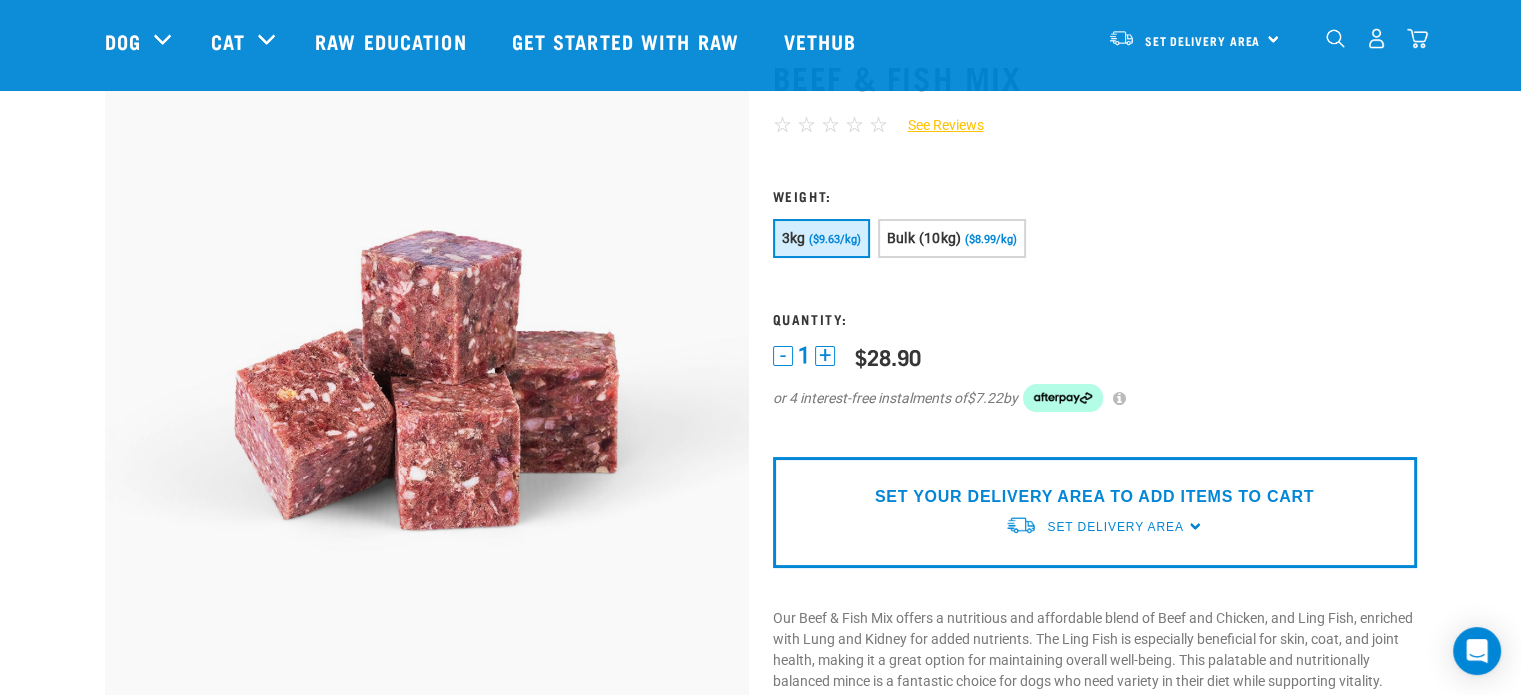 scroll, scrollTop: 100, scrollLeft: 0, axis: vertical 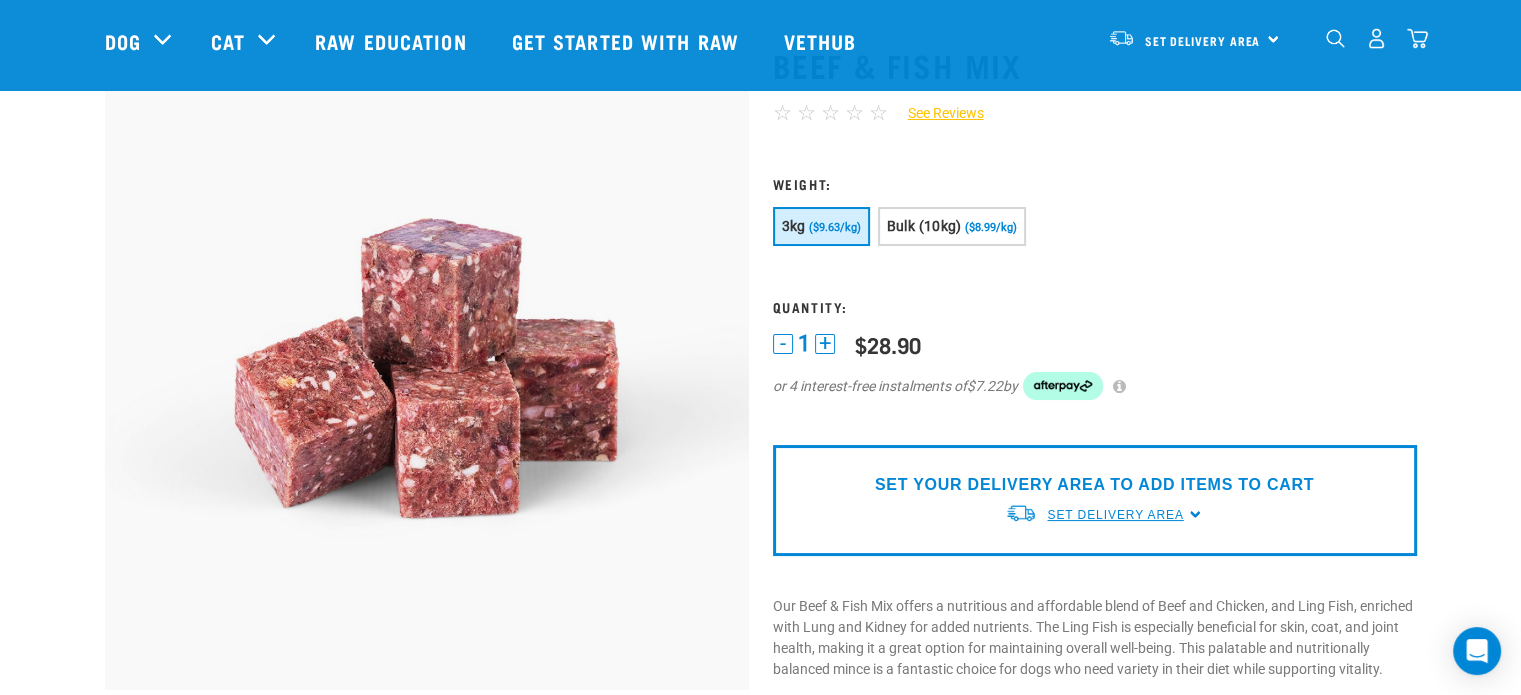 click on "Set Delivery Area" at bounding box center (1115, 515) 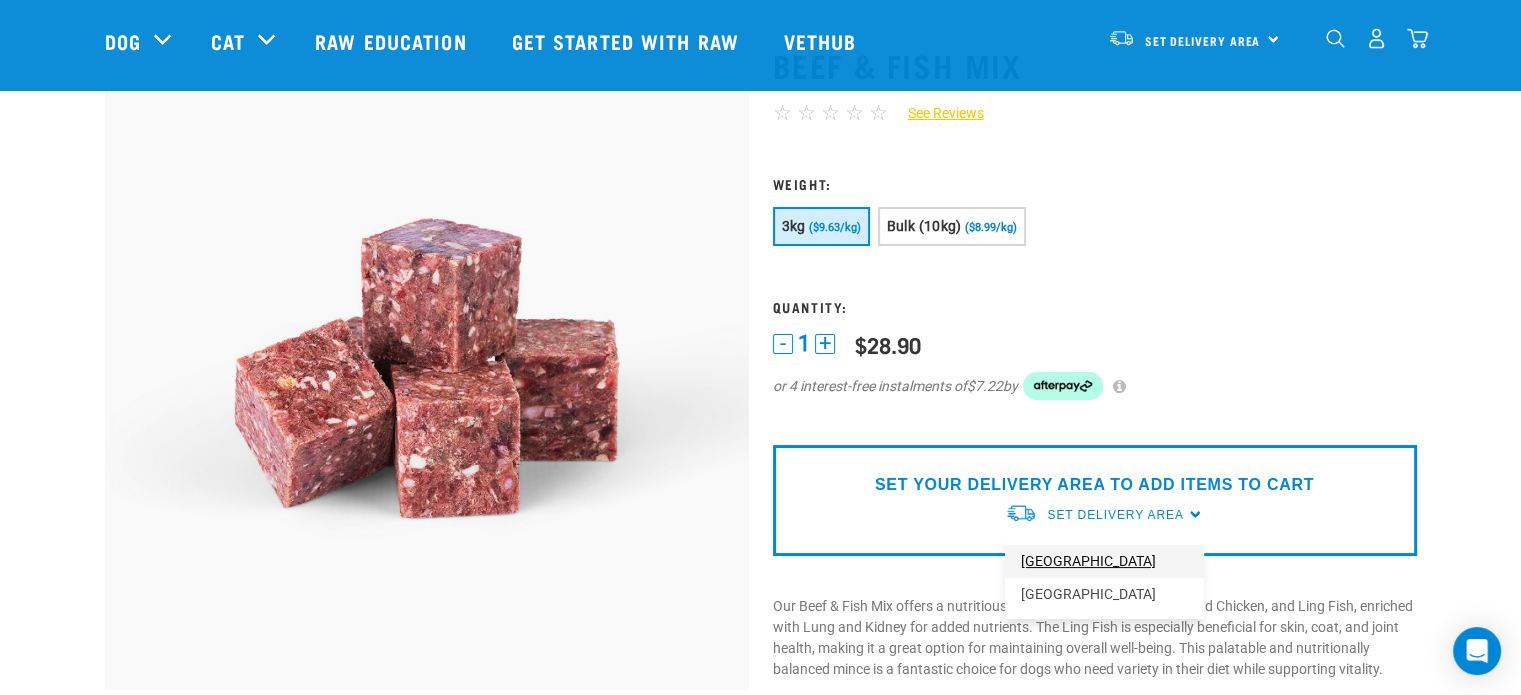 click on "[GEOGRAPHIC_DATA]" at bounding box center [1104, 561] 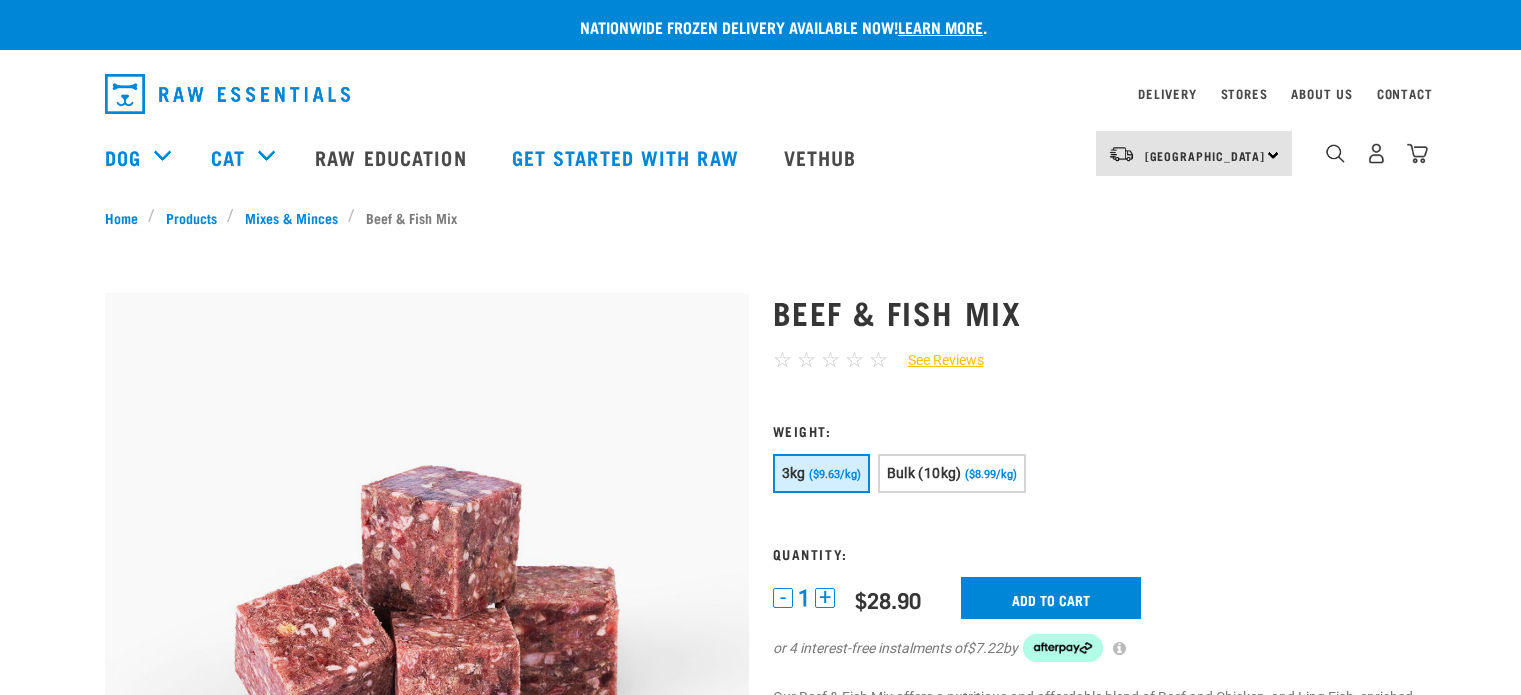 scroll, scrollTop: 246, scrollLeft: 0, axis: vertical 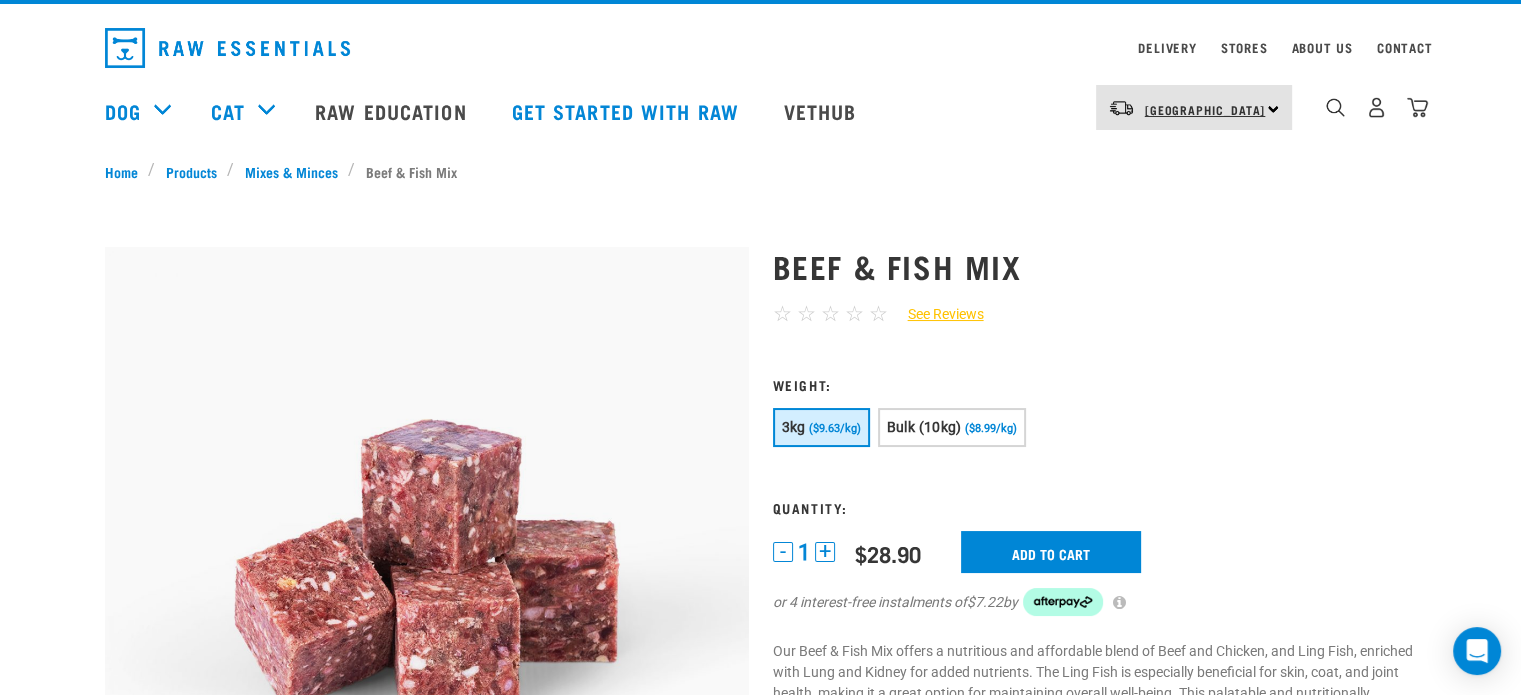 click on "[GEOGRAPHIC_DATA]" at bounding box center [1205, 109] 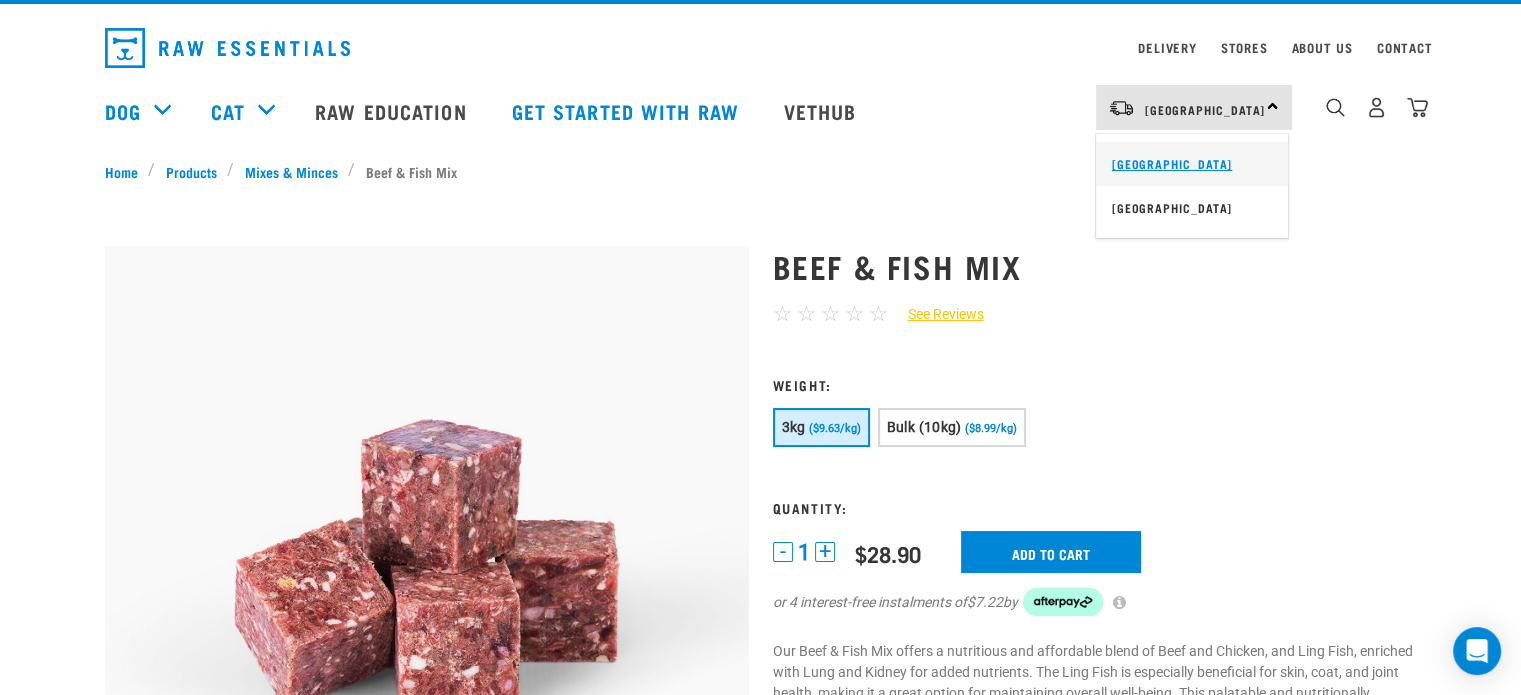 click on "[GEOGRAPHIC_DATA]" at bounding box center [1192, 164] 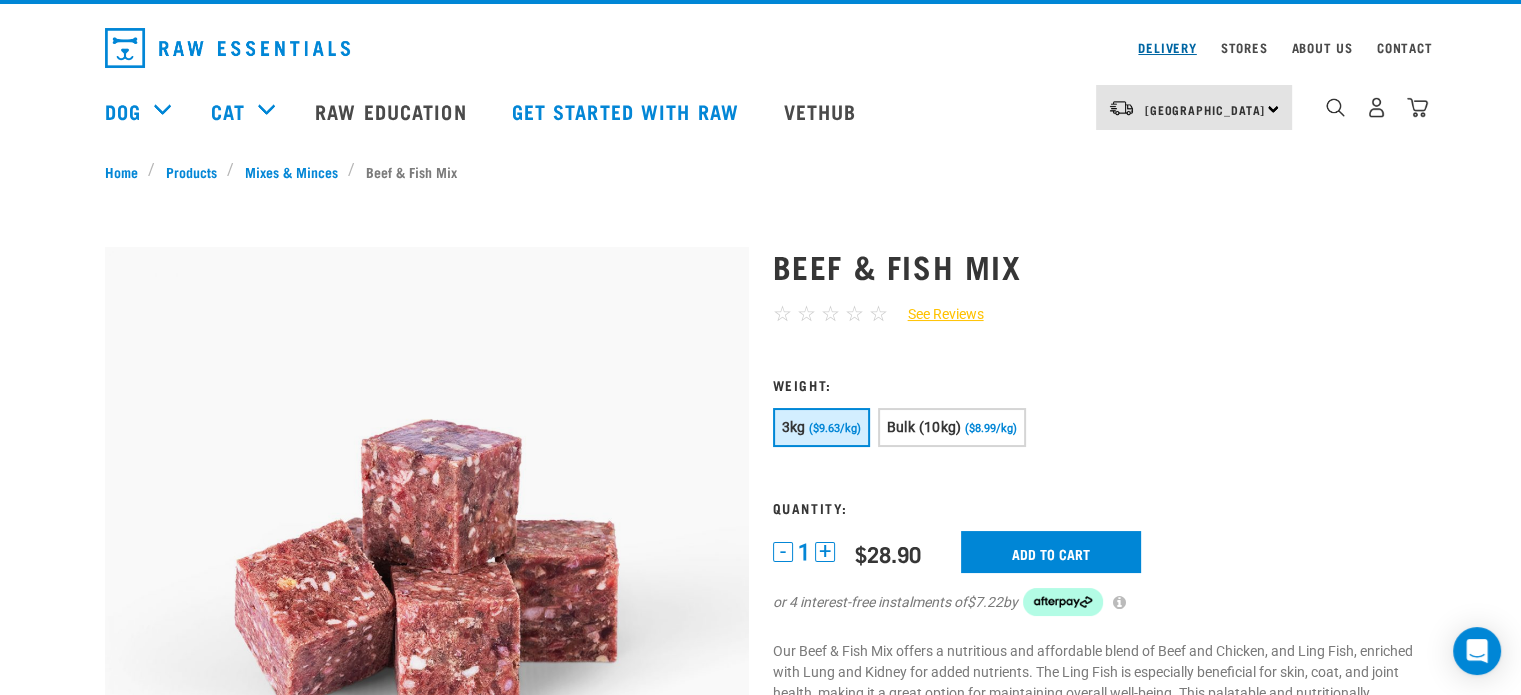 click on "Delivery" at bounding box center (1167, 47) 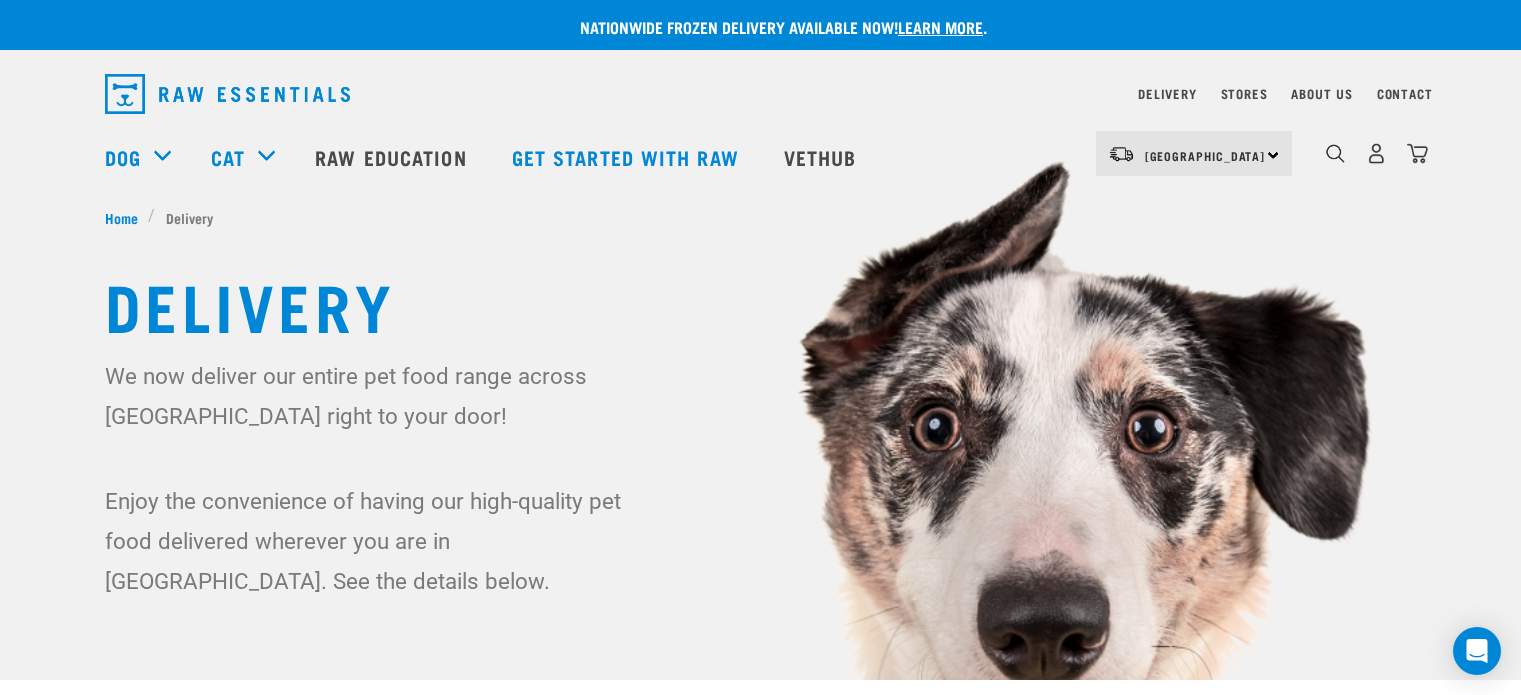 scroll, scrollTop: 0, scrollLeft: 0, axis: both 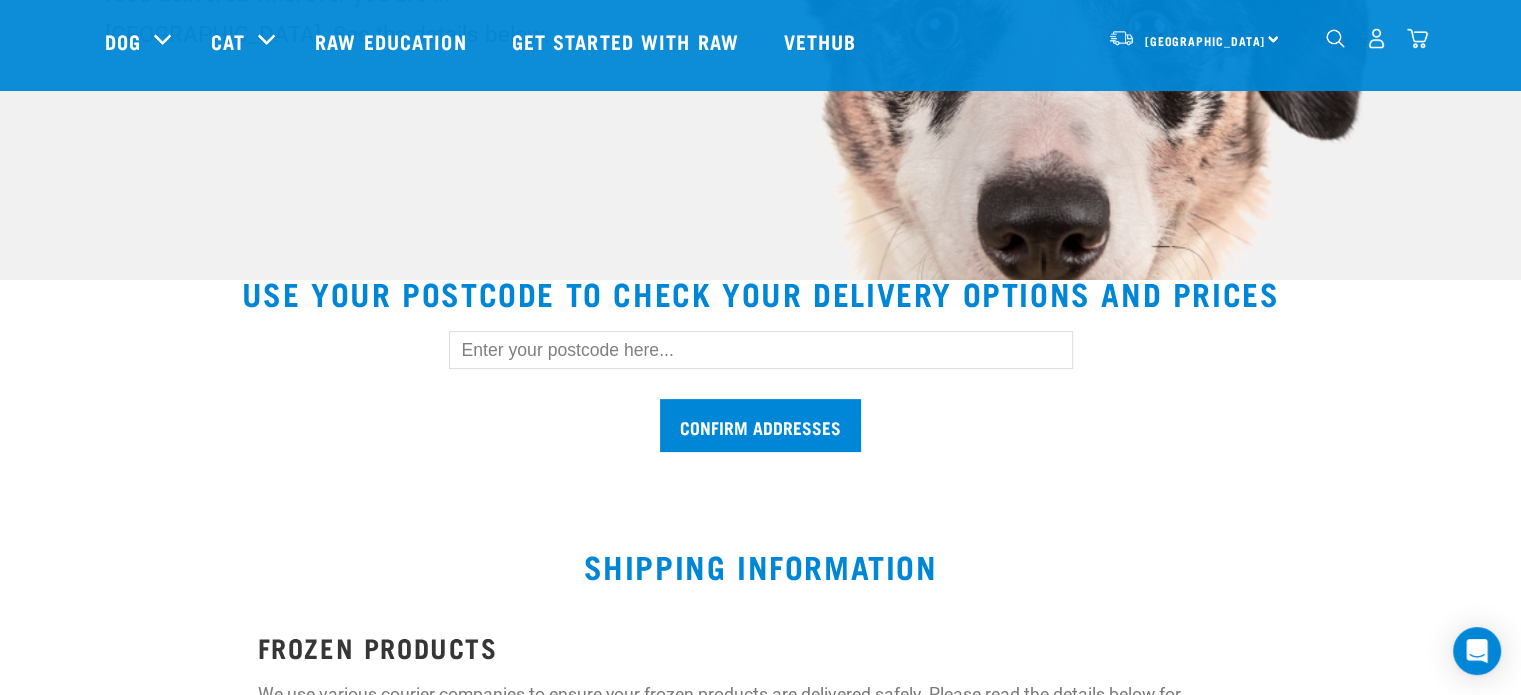 click at bounding box center (761, 350) 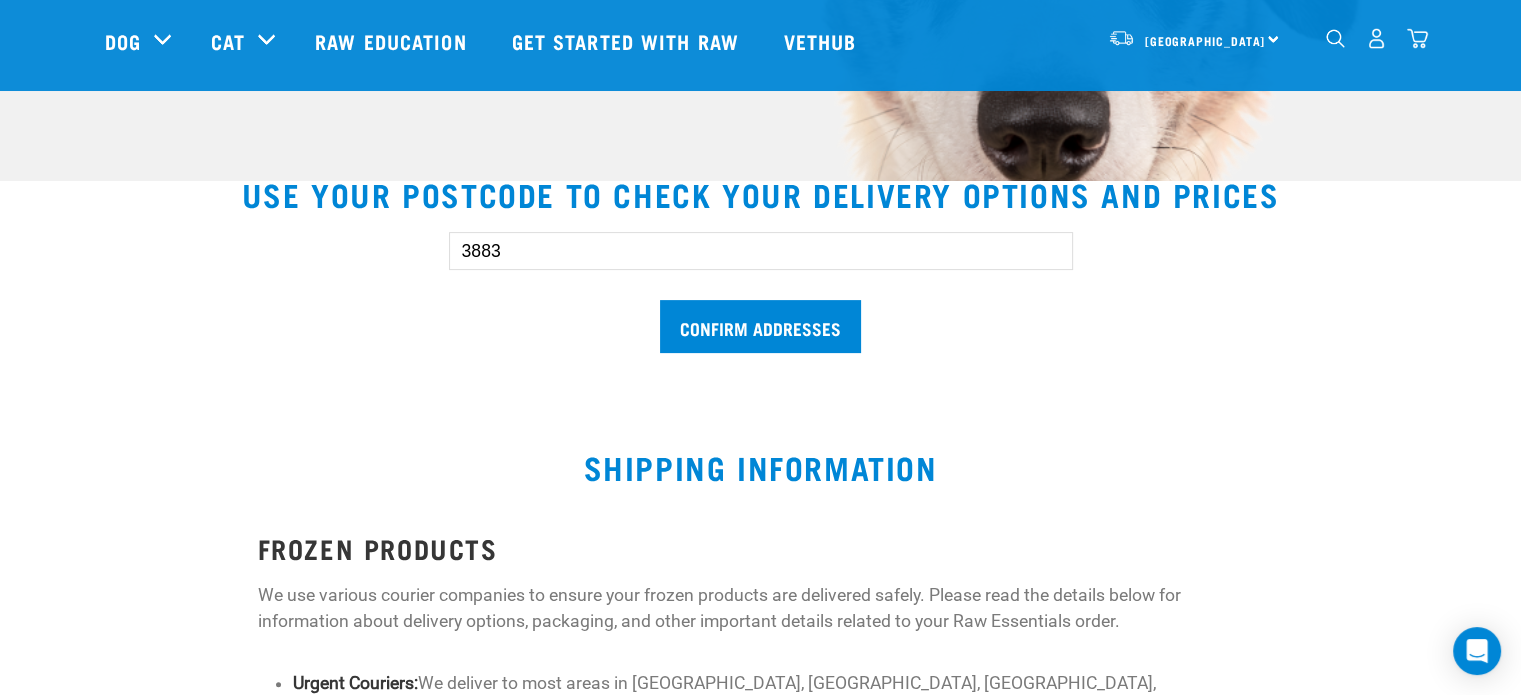 scroll, scrollTop: 500, scrollLeft: 0, axis: vertical 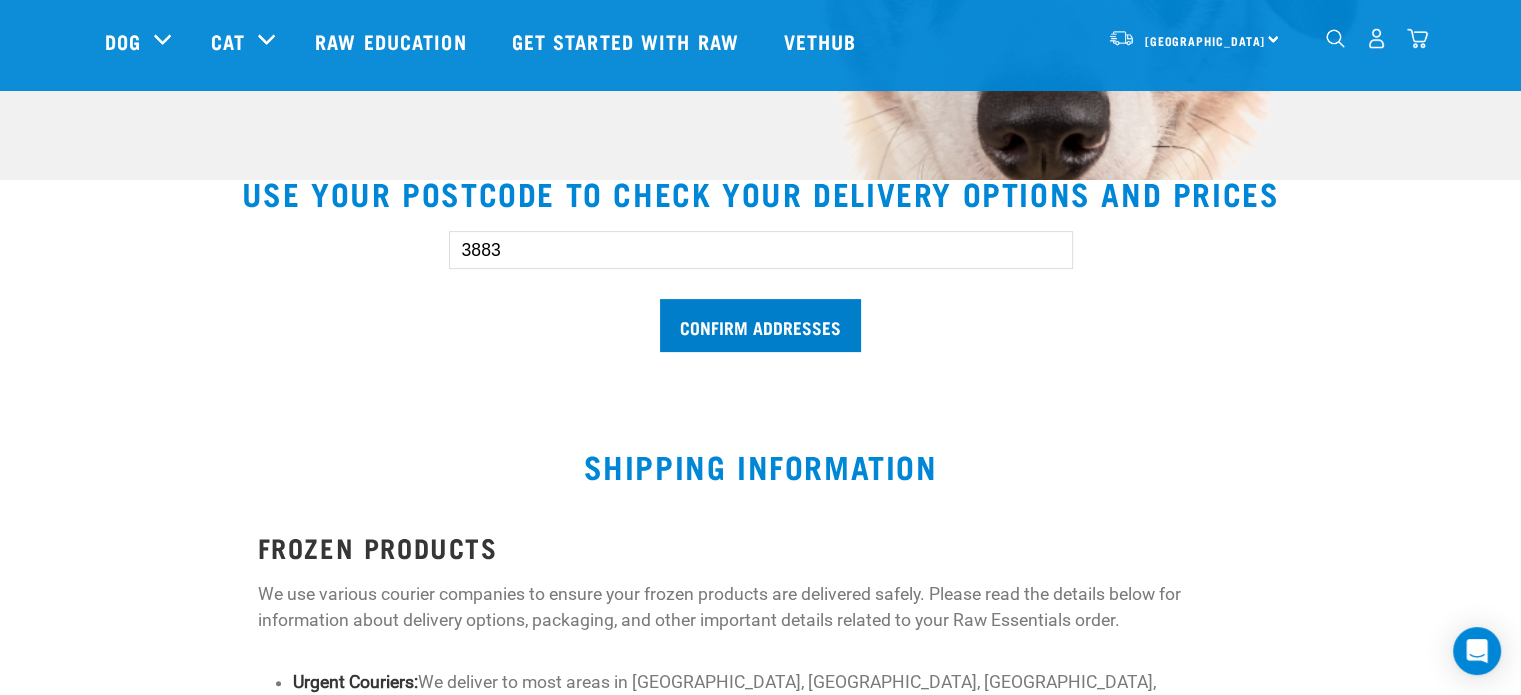 type on "3883" 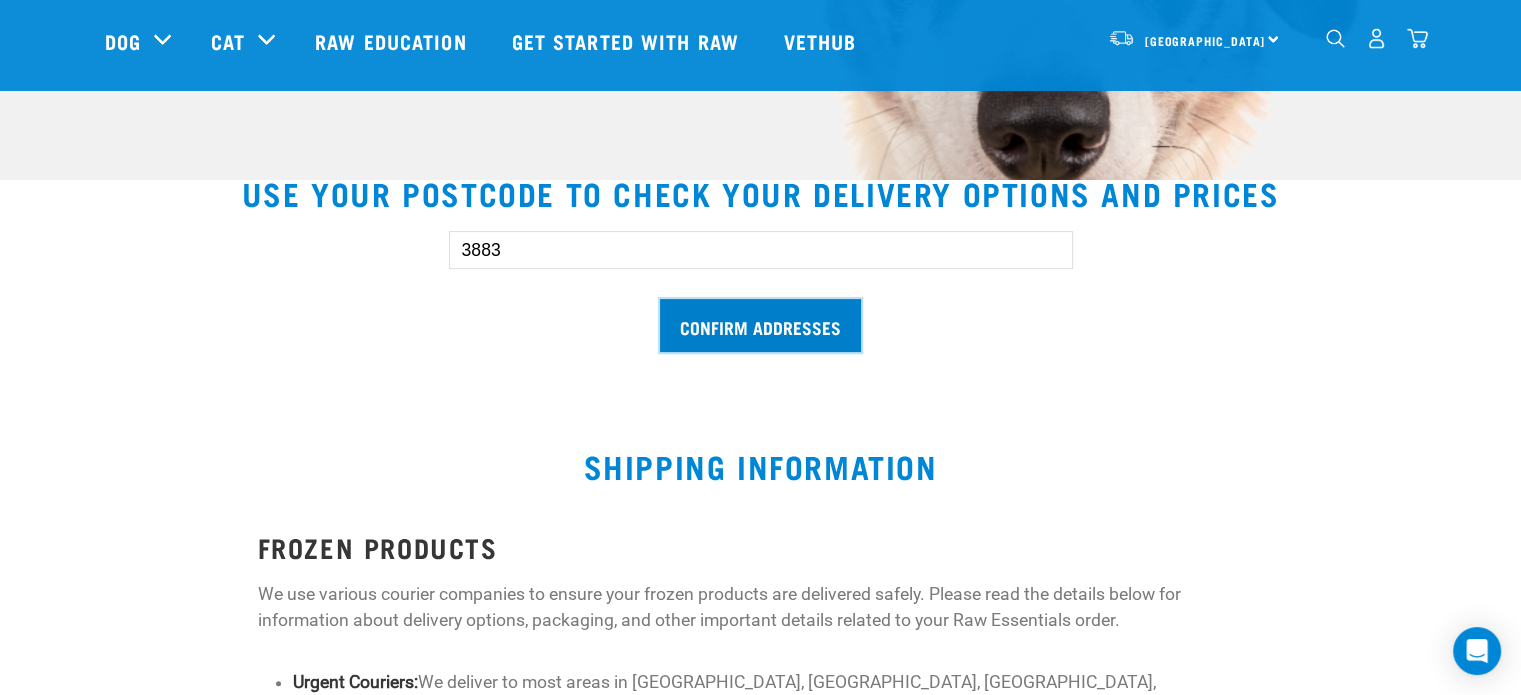 click on "Confirm addresses" at bounding box center [760, 325] 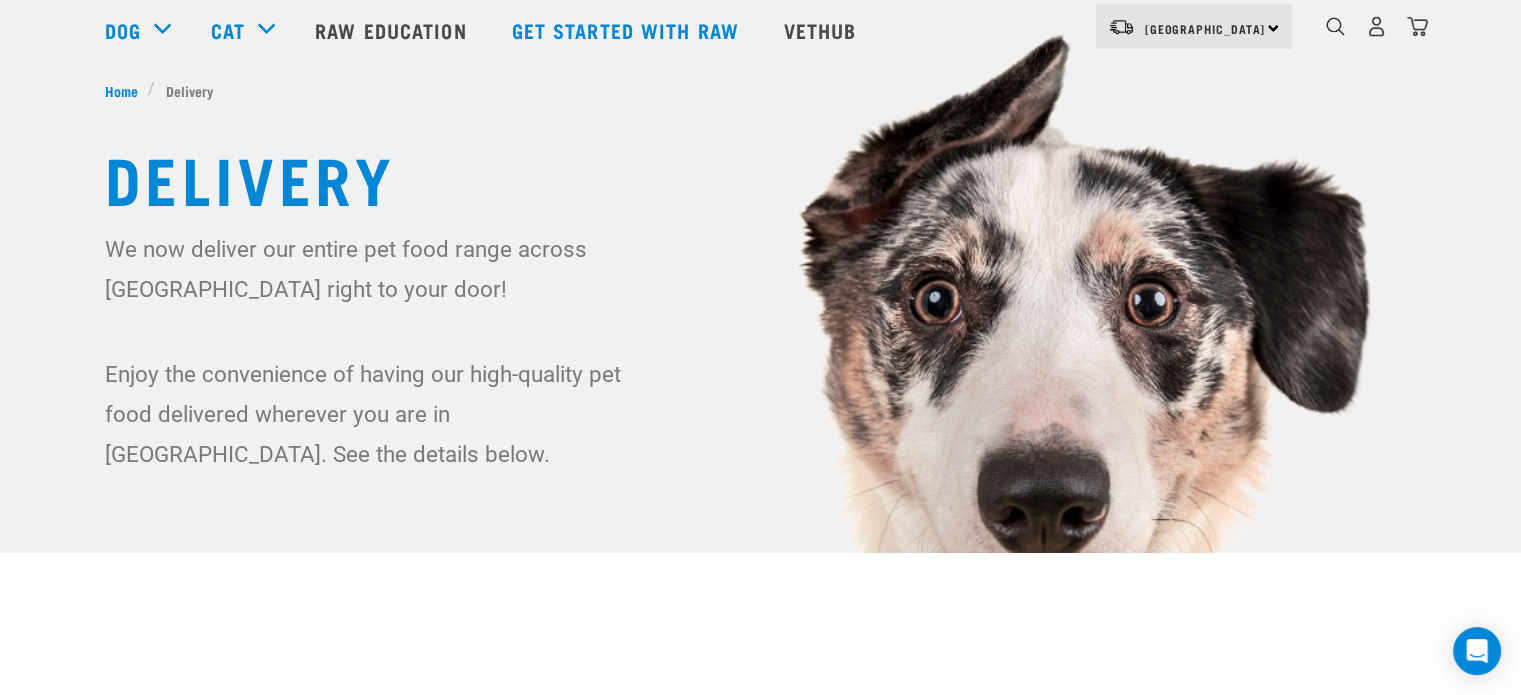 scroll, scrollTop: 0, scrollLeft: 0, axis: both 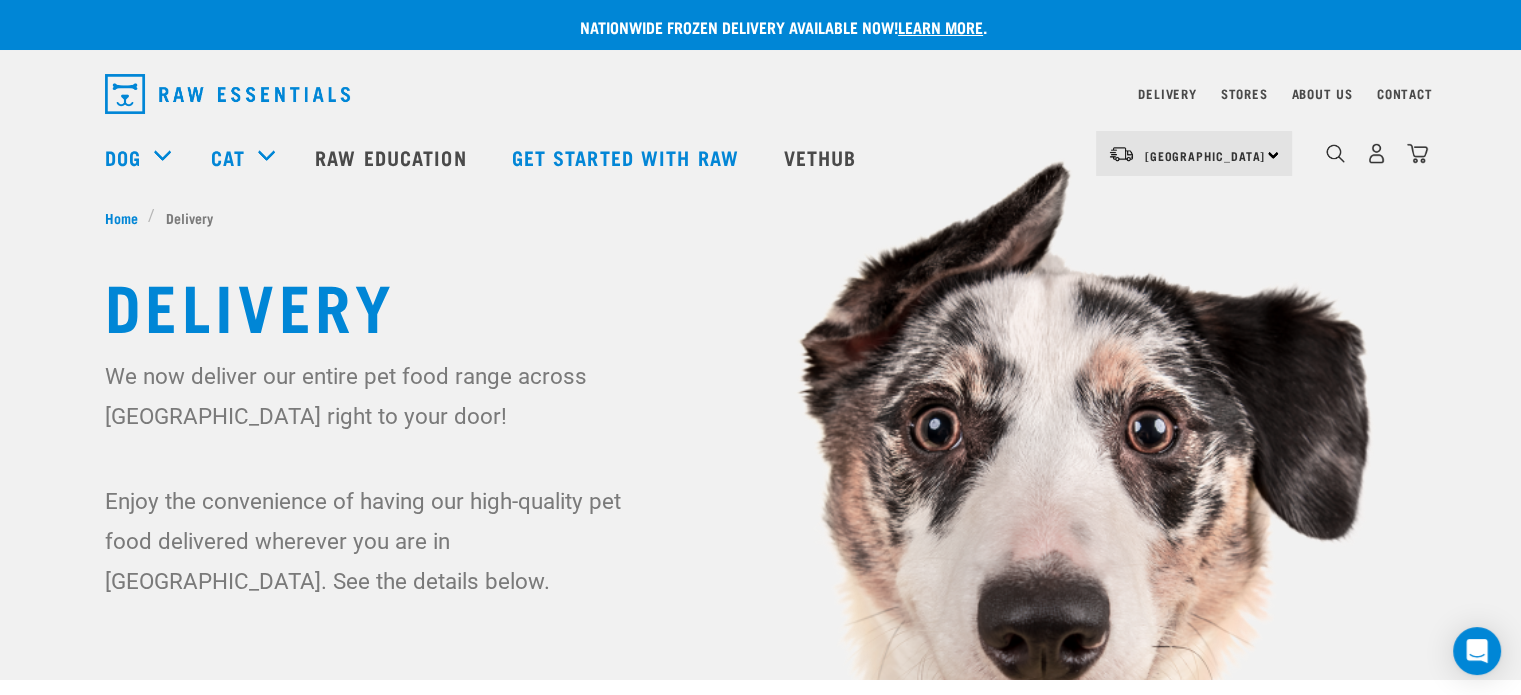 click on "Learn more" at bounding box center [940, 26] 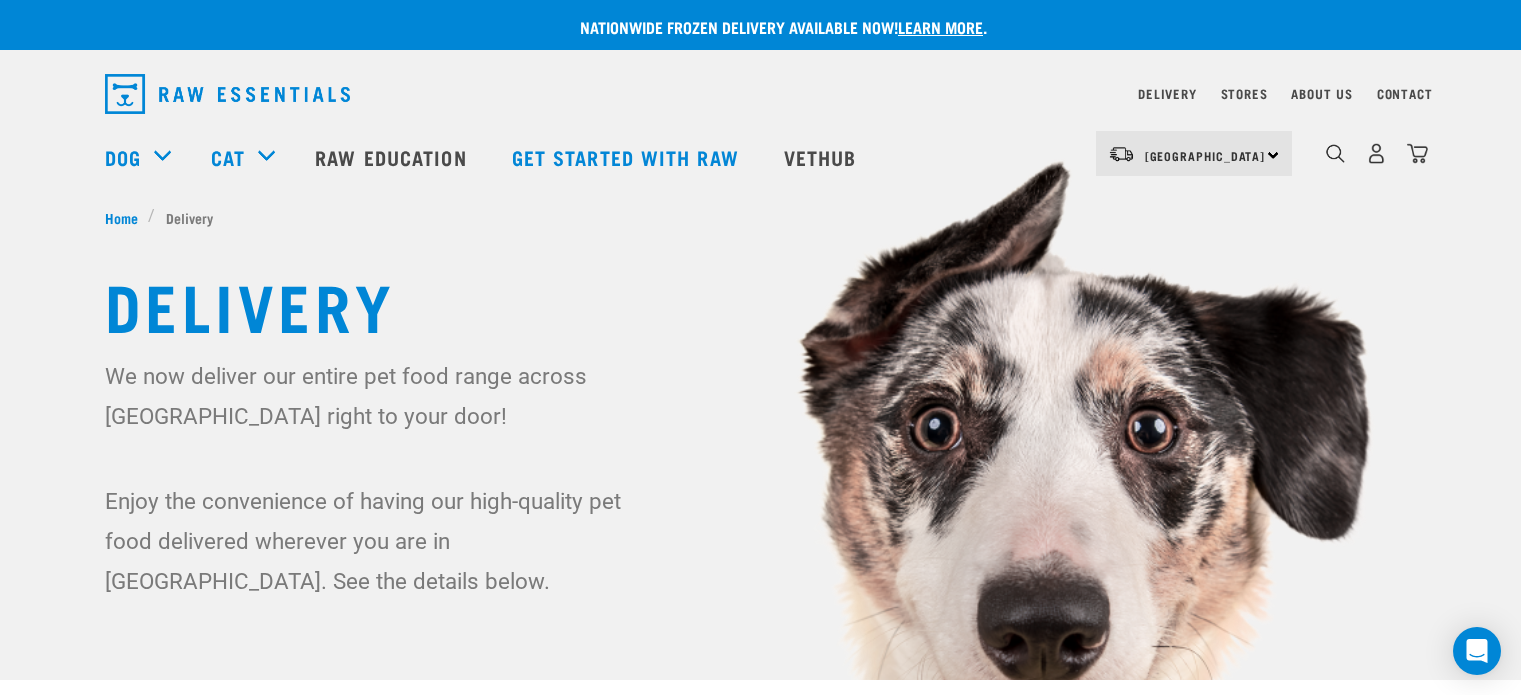 scroll, scrollTop: 0, scrollLeft: 0, axis: both 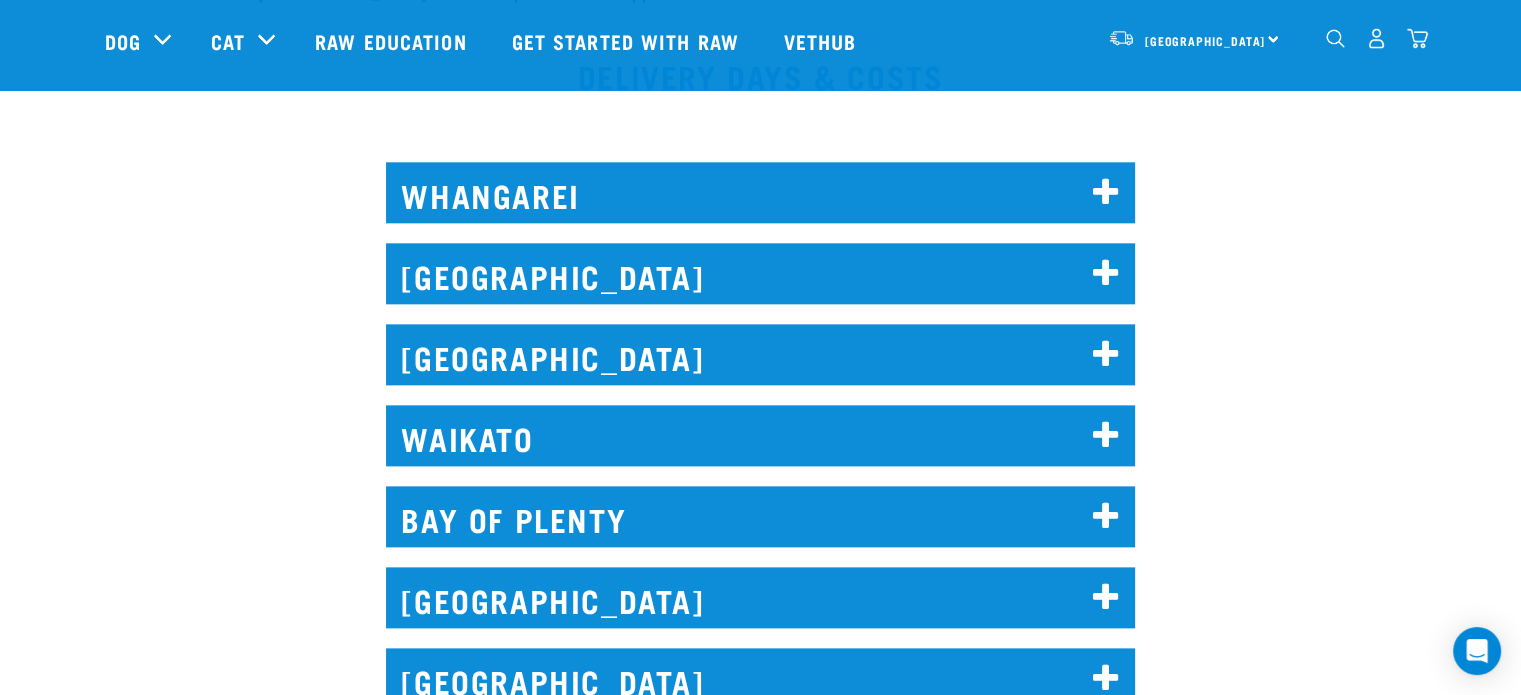 click on "WAIKATO" at bounding box center [760, 435] 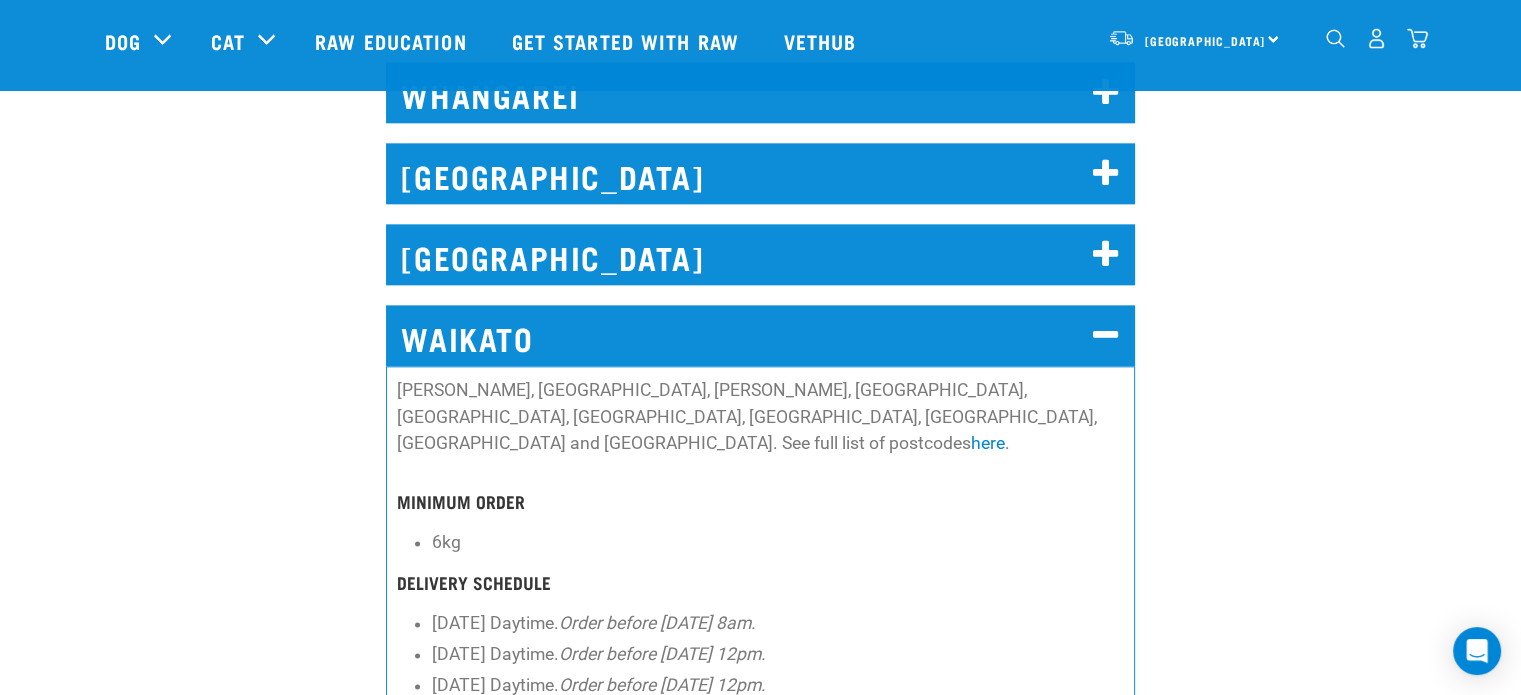 scroll, scrollTop: 2500, scrollLeft: 0, axis: vertical 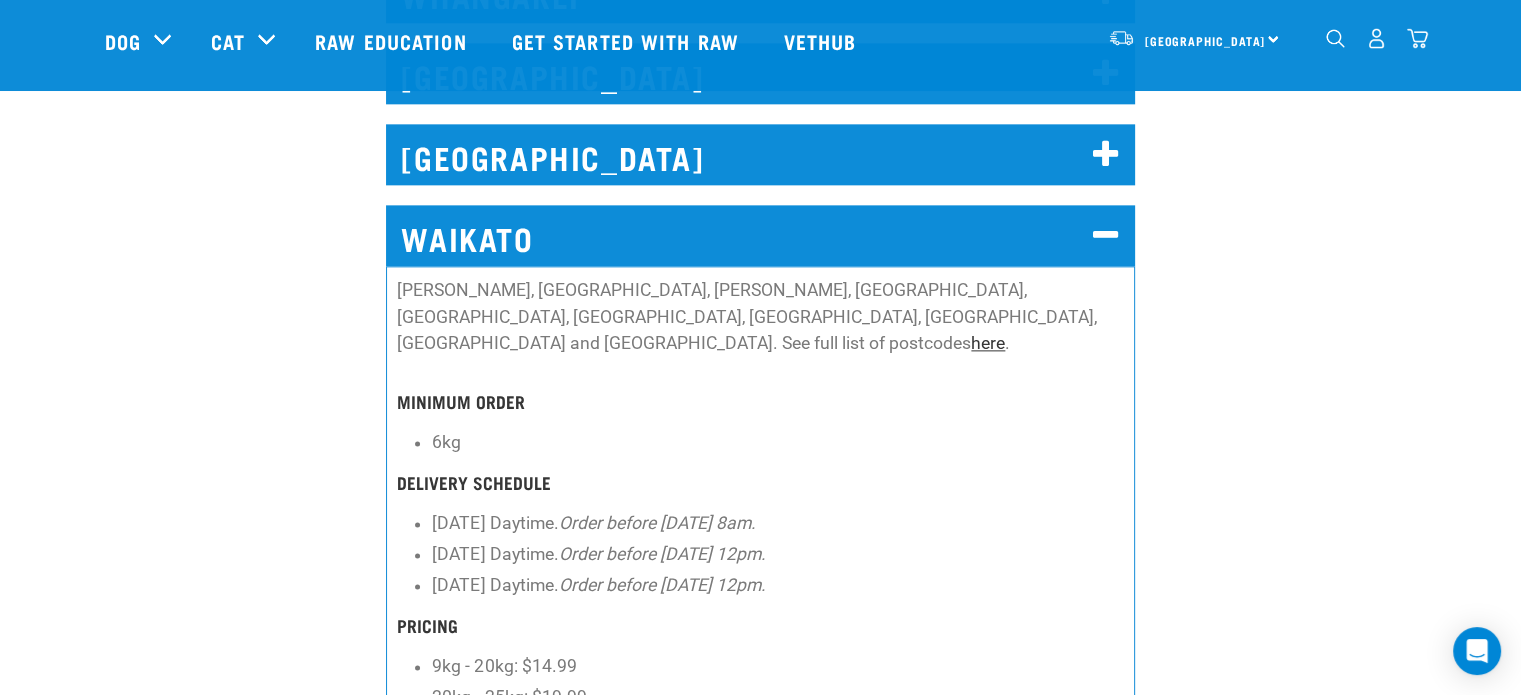 click on "here" at bounding box center (988, 343) 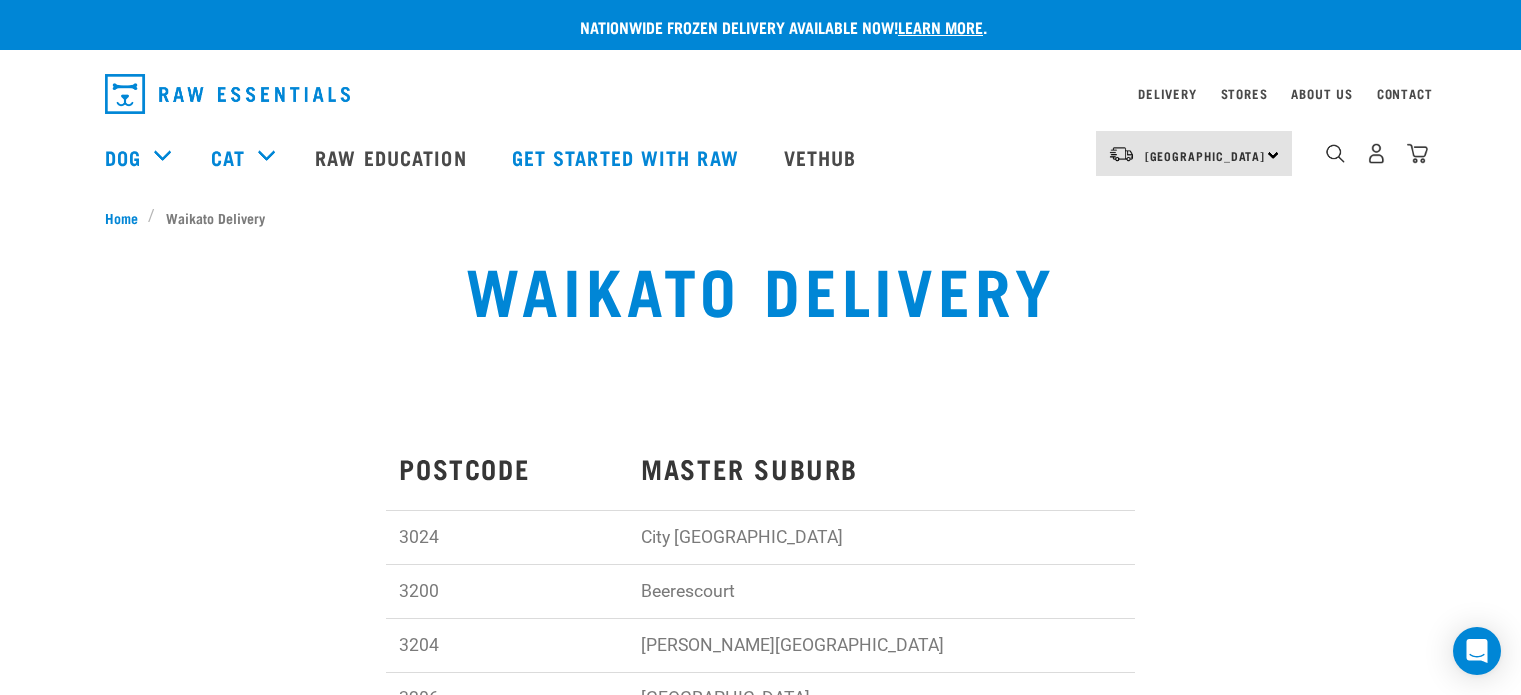 scroll, scrollTop: 0, scrollLeft: 0, axis: both 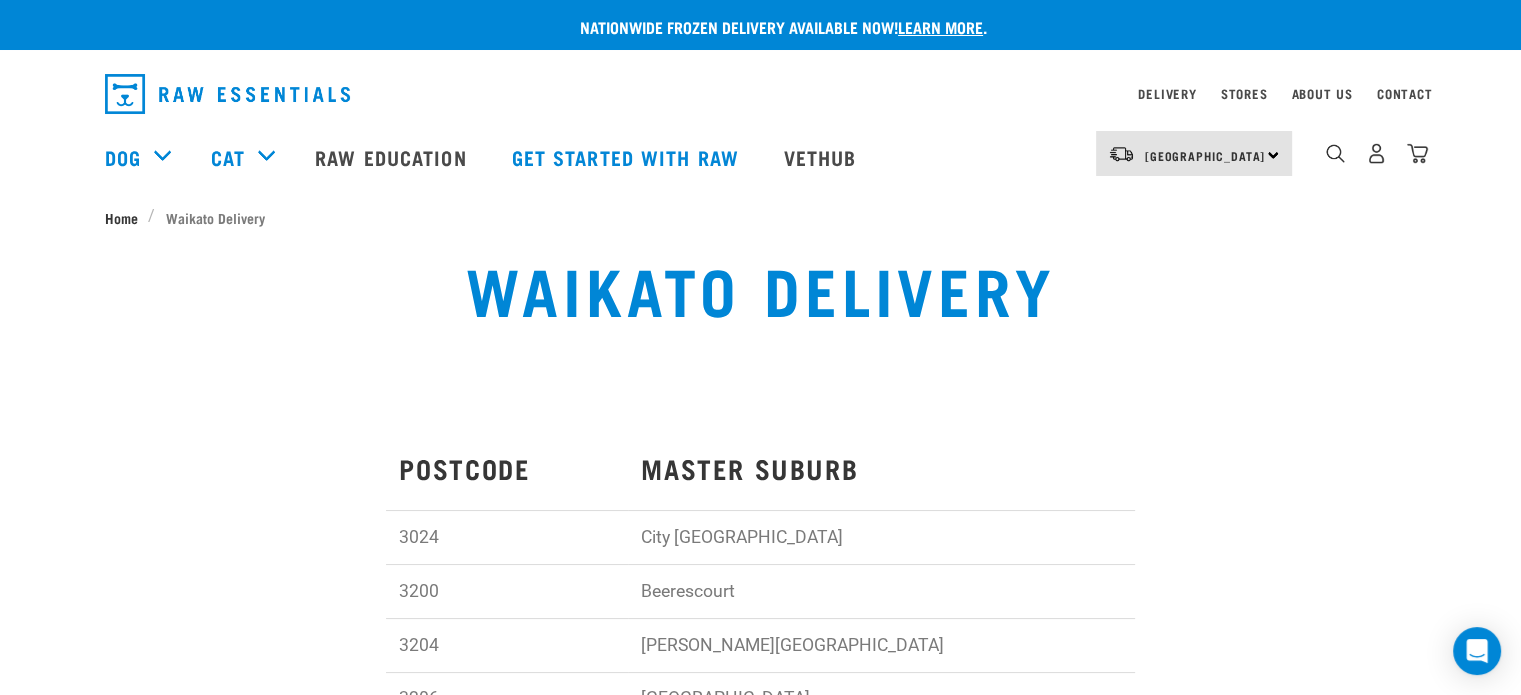 click on "Home" at bounding box center [121, 217] 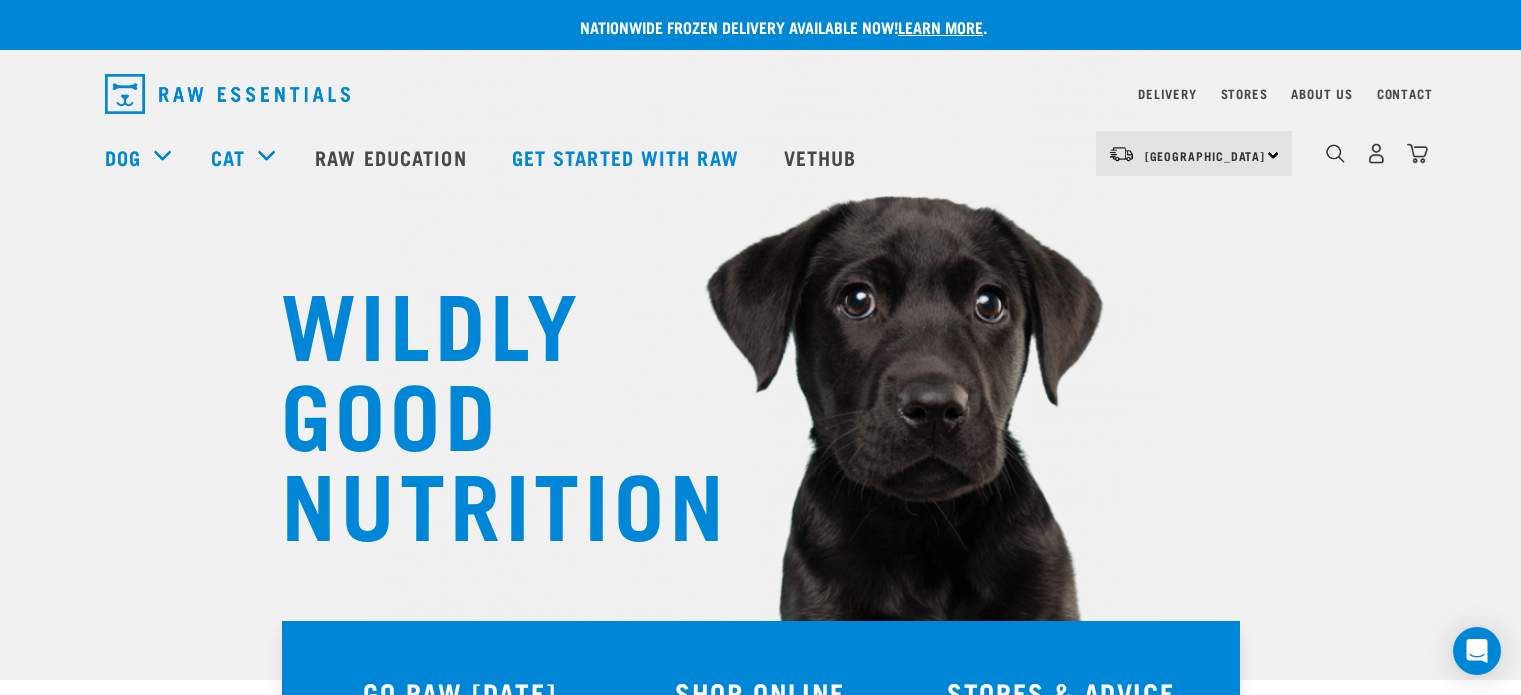 scroll, scrollTop: 0, scrollLeft: 0, axis: both 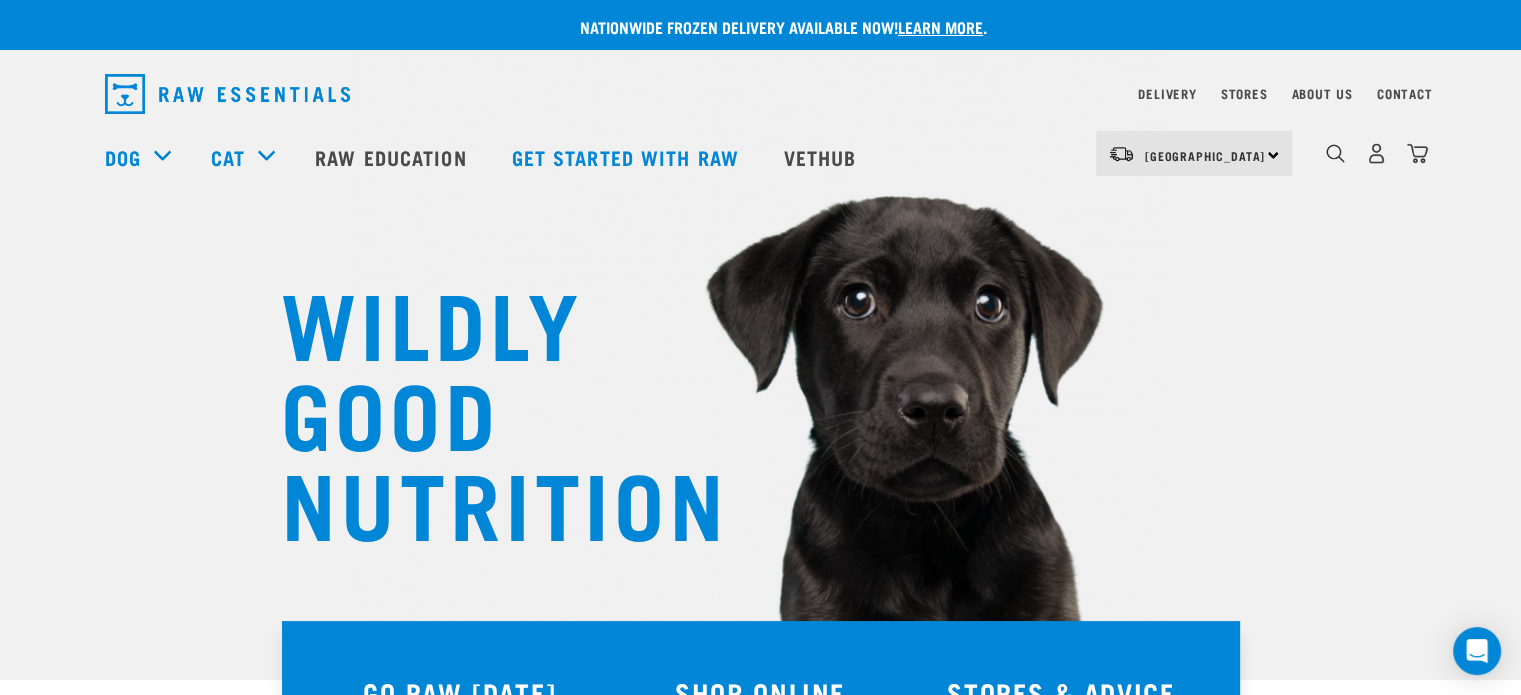 click on "Nationwide frozen delivery available now!  Learn more ." at bounding box center [775, 27] 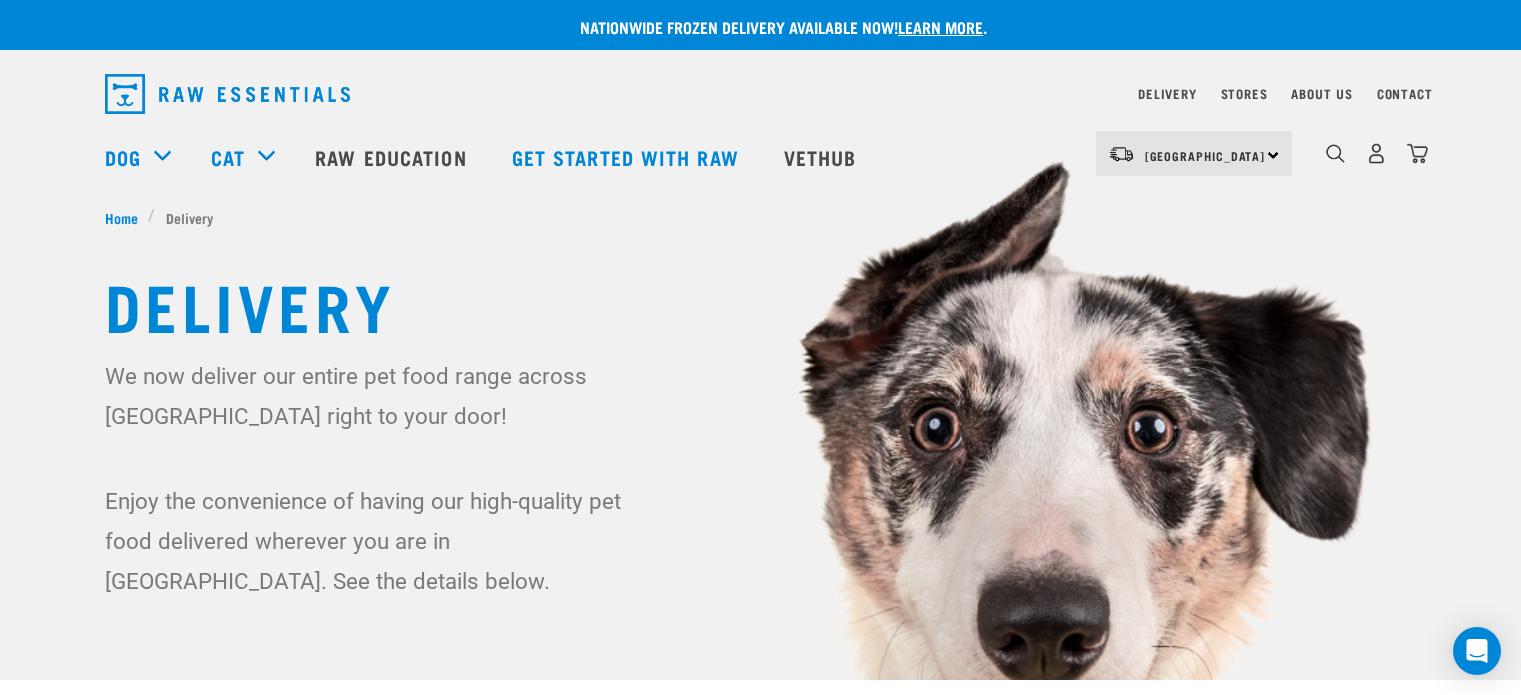 scroll, scrollTop: 0, scrollLeft: 0, axis: both 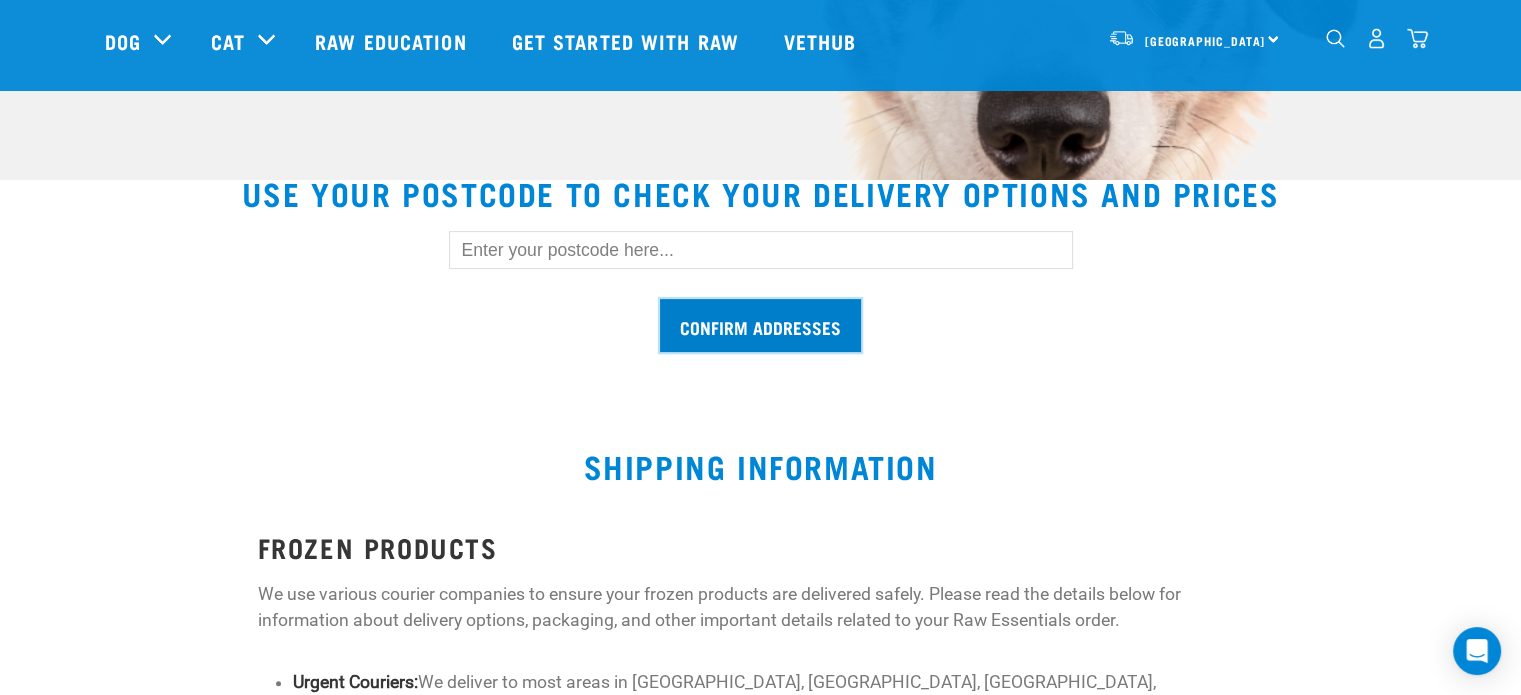 click on "Confirm addresses" at bounding box center (760, 325) 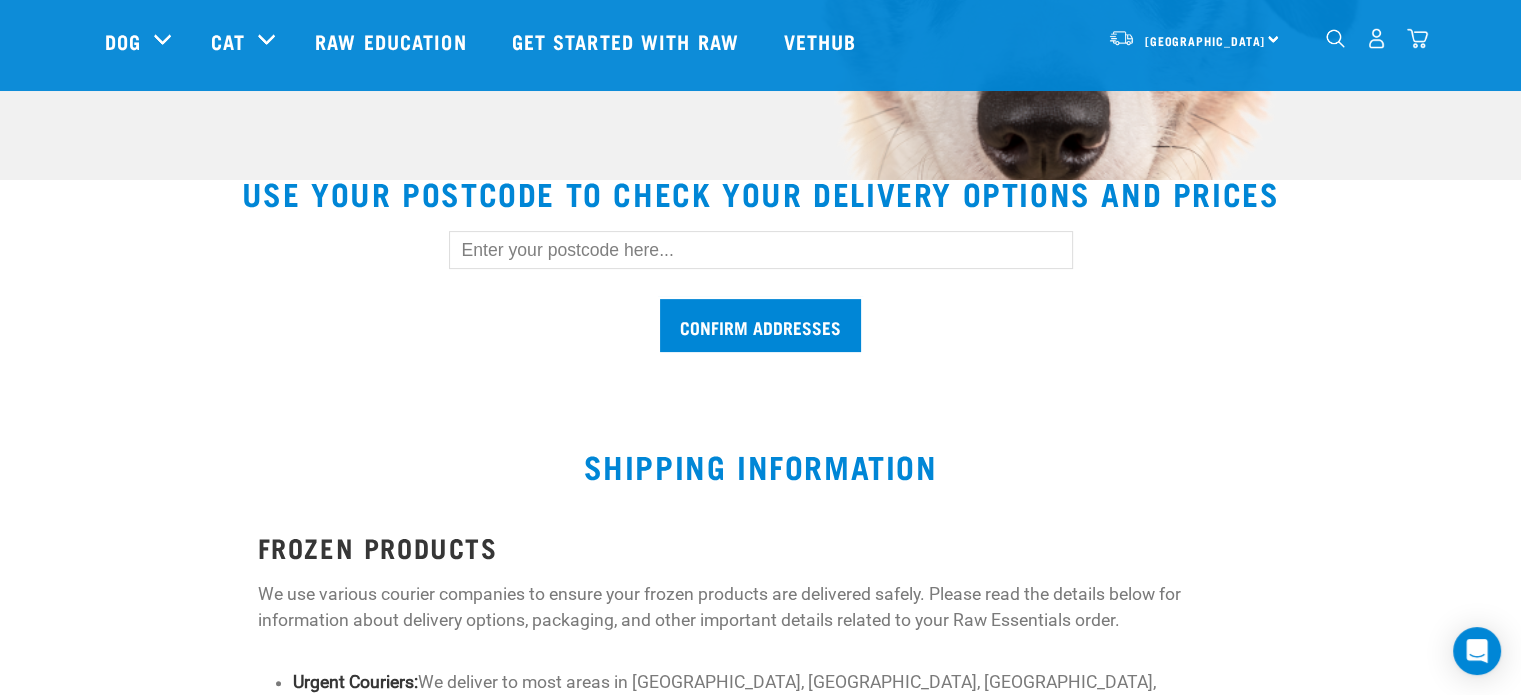 click at bounding box center [761, 250] 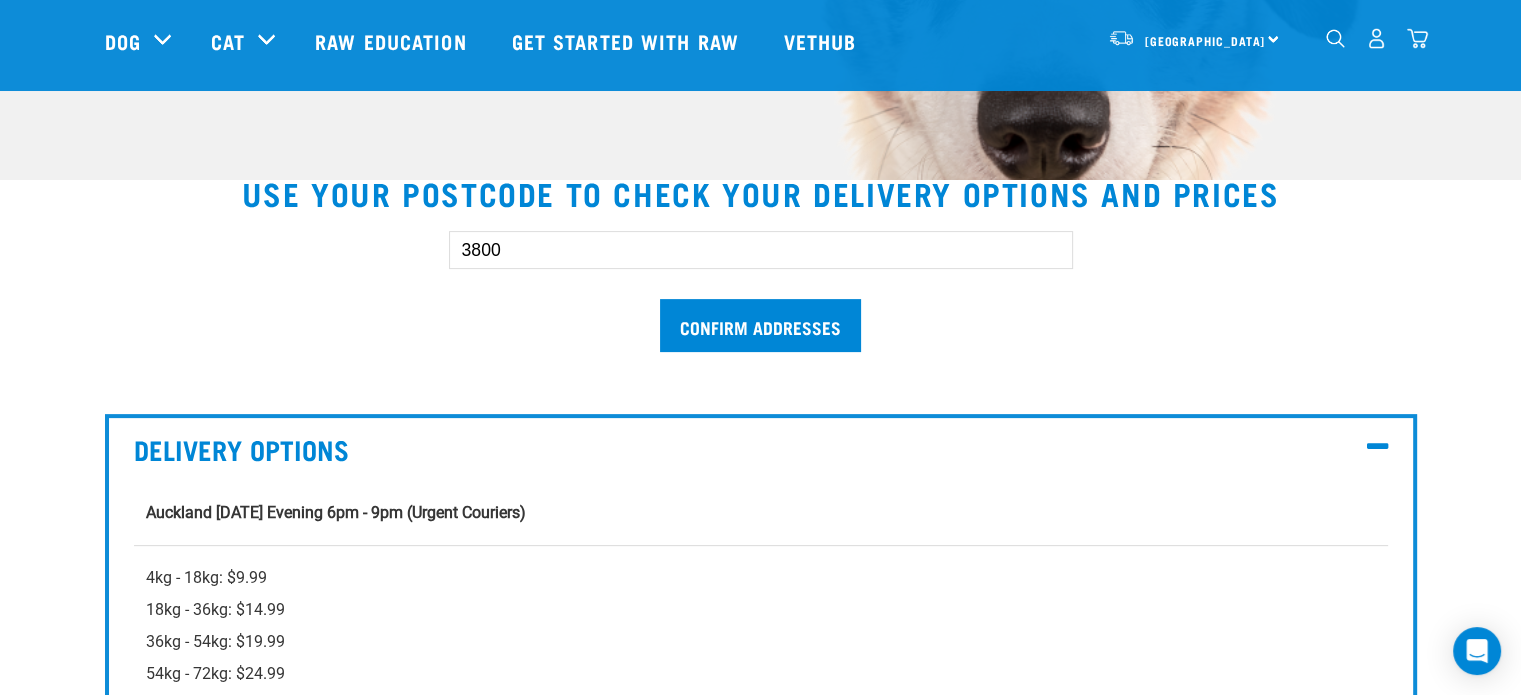 type on "3800" 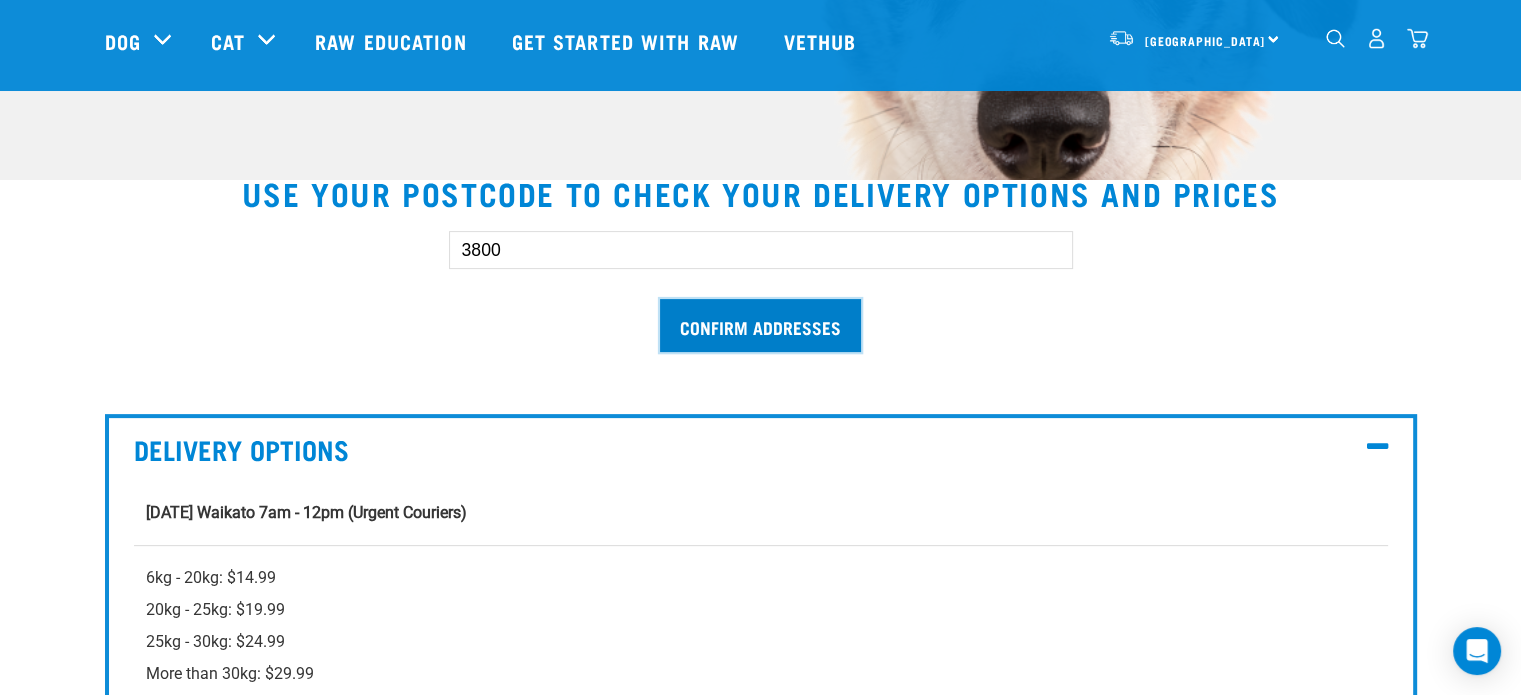 click on "Confirm addresses" at bounding box center (760, 325) 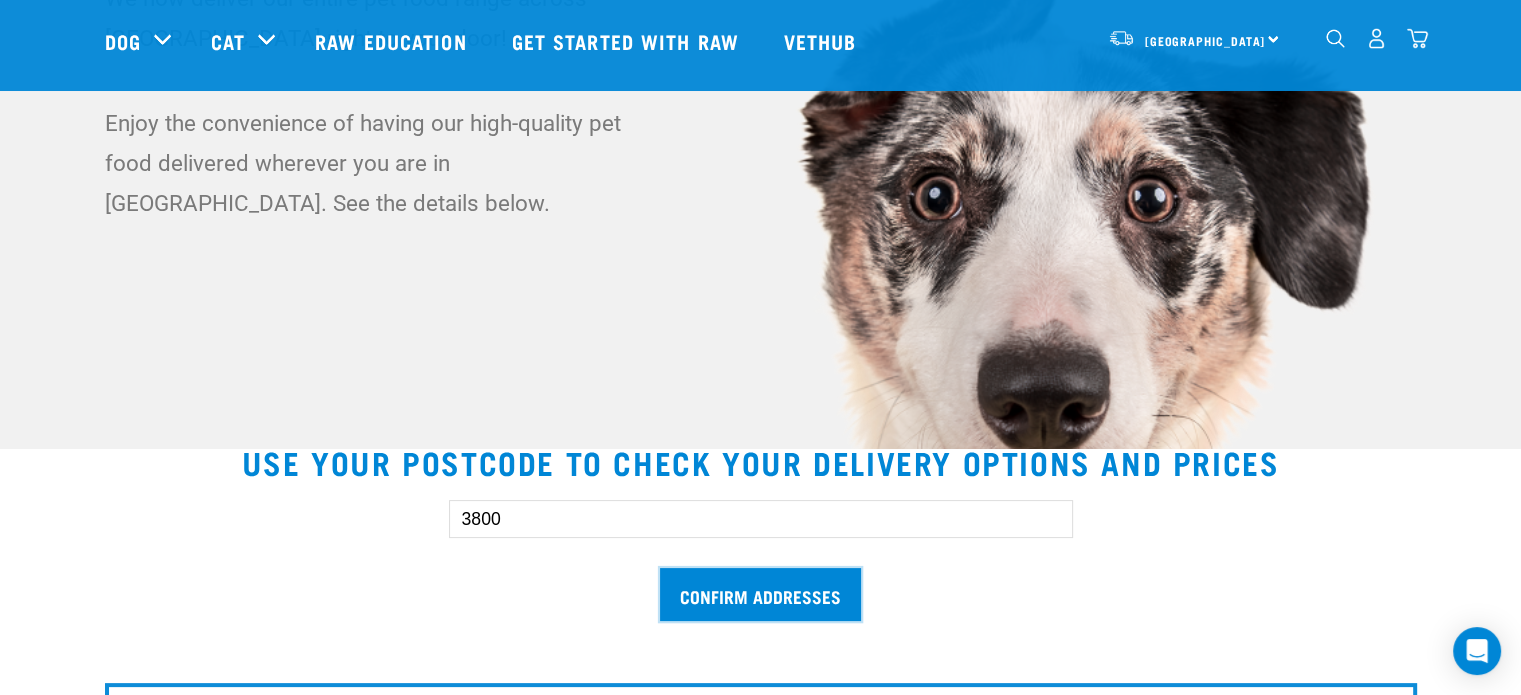 scroll, scrollTop: 200, scrollLeft: 0, axis: vertical 